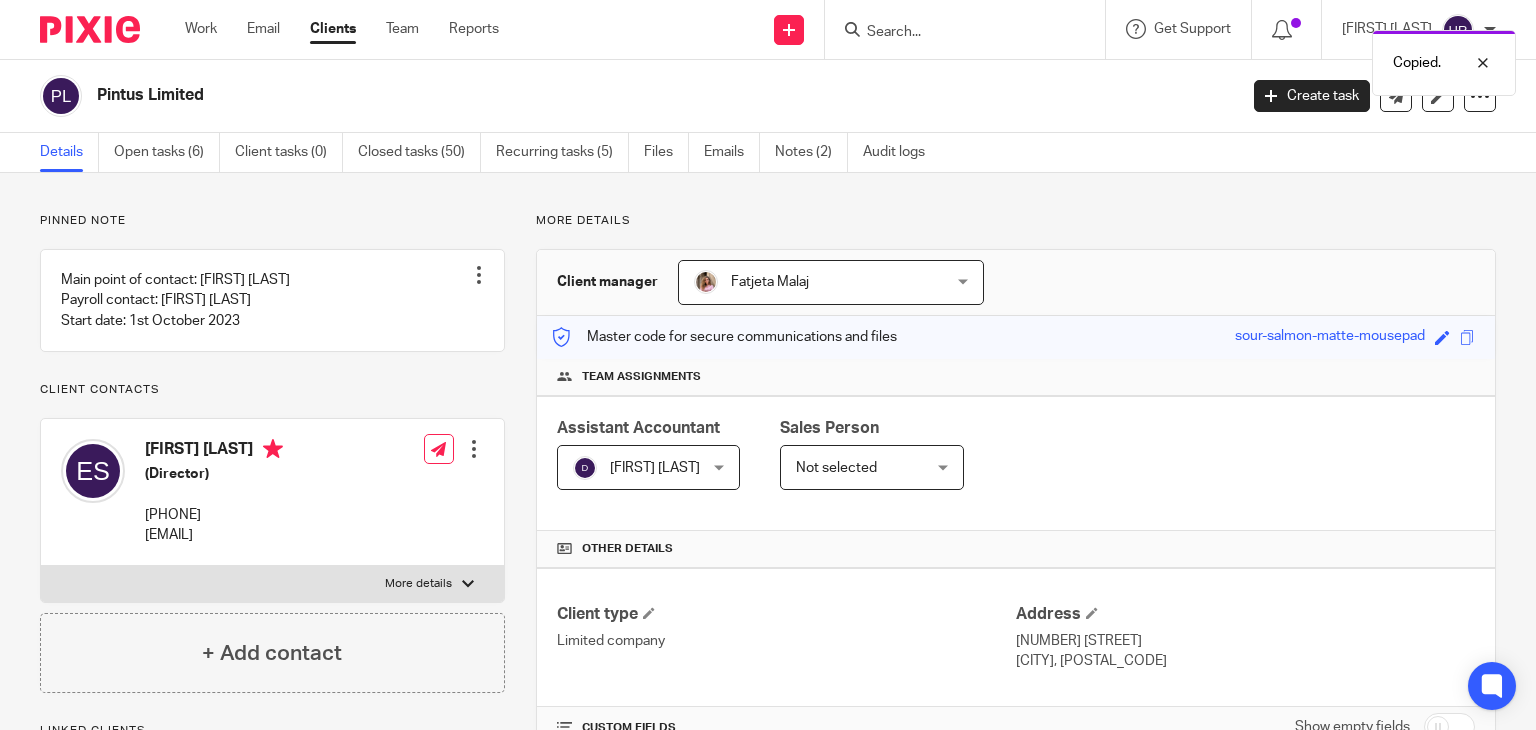 scroll, scrollTop: 0, scrollLeft: 0, axis: both 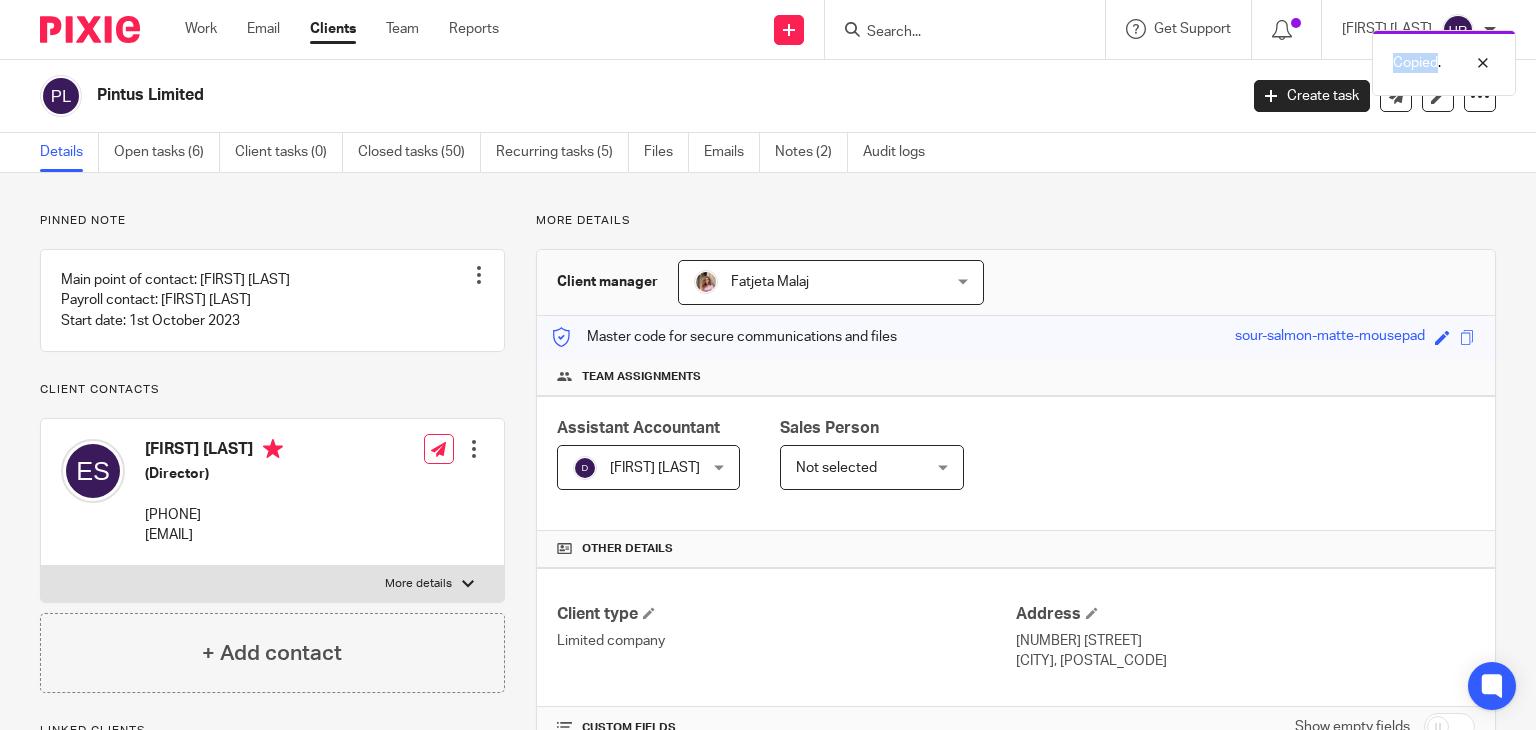 click on "Copied." at bounding box center (1142, 58) 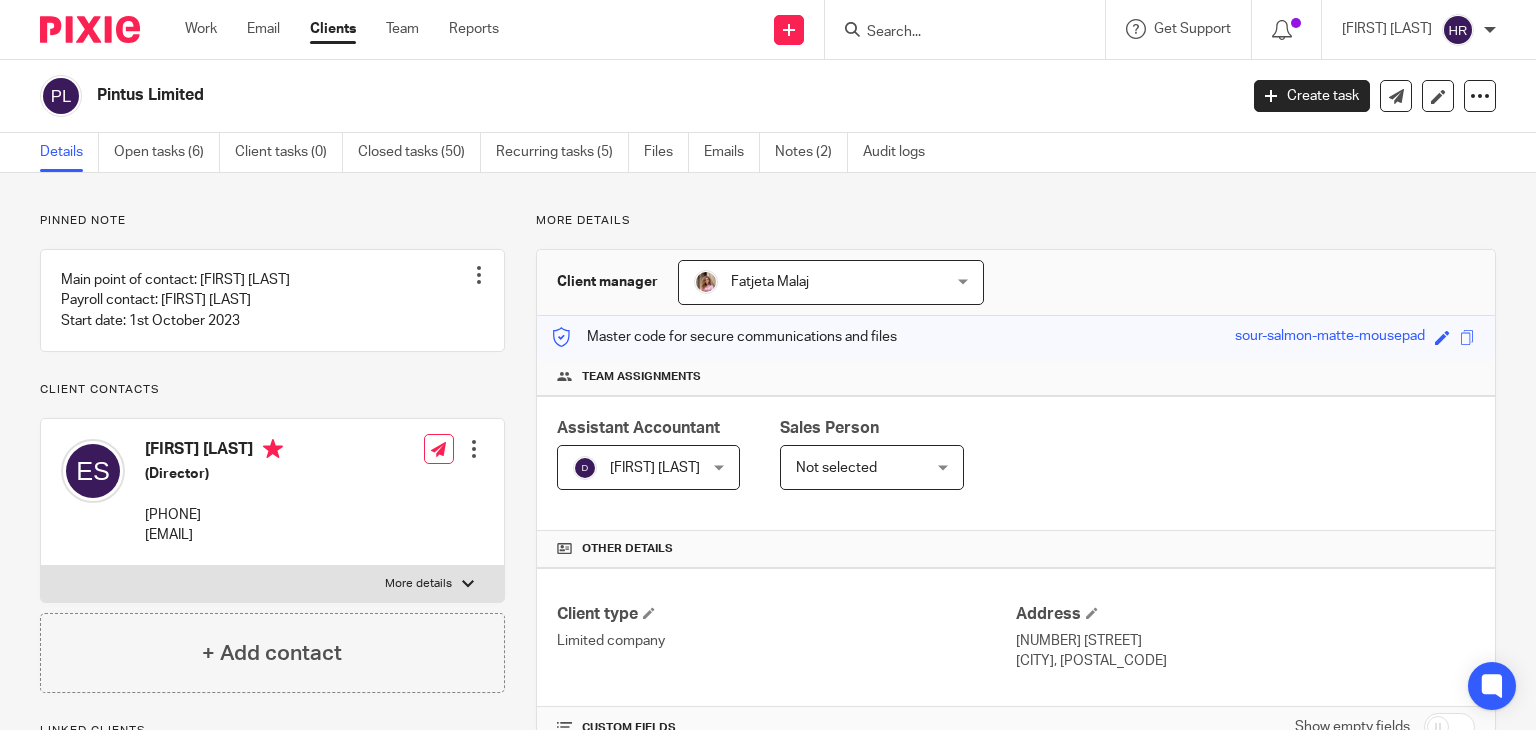 click on "Copied." at bounding box center [1142, 58] 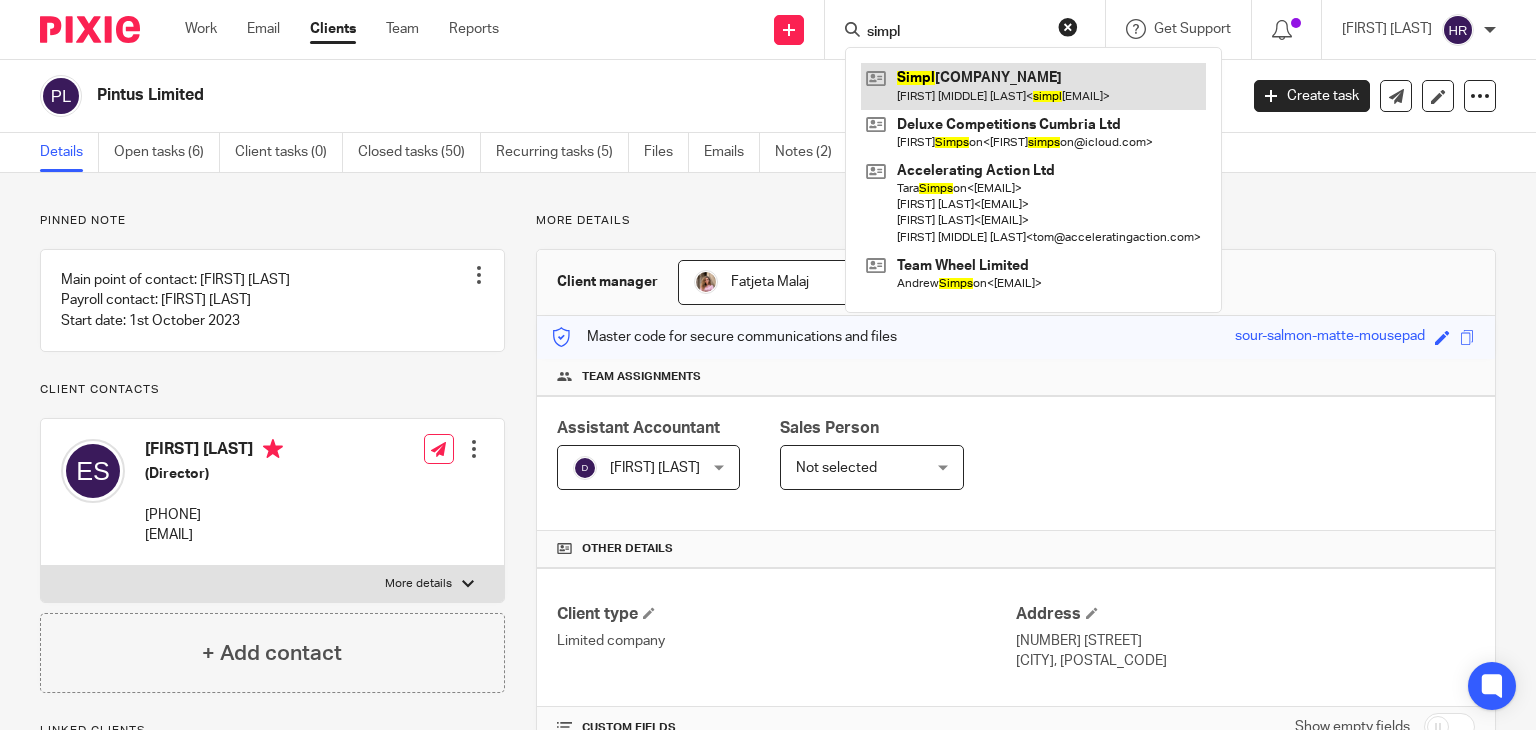 type on "simpl" 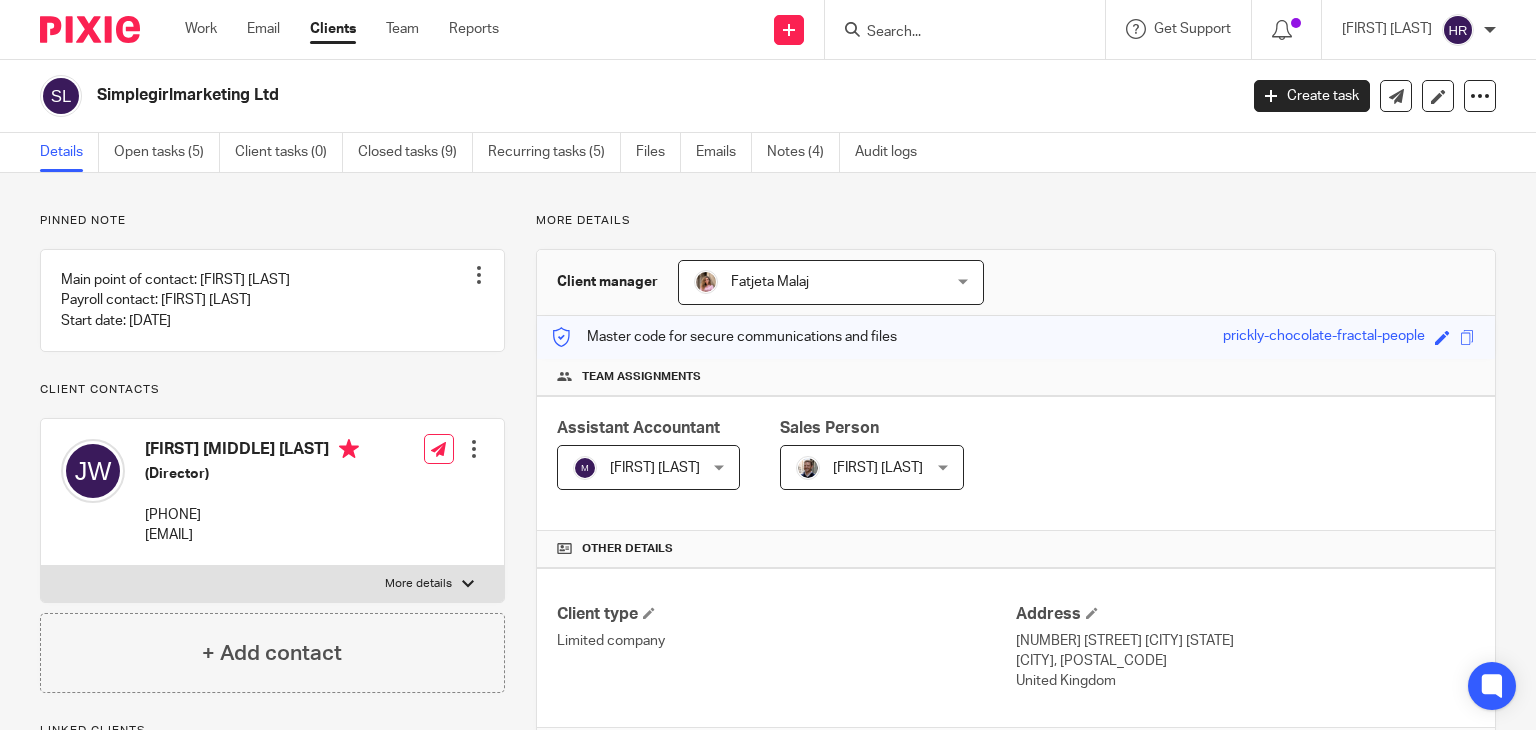 scroll, scrollTop: 0, scrollLeft: 0, axis: both 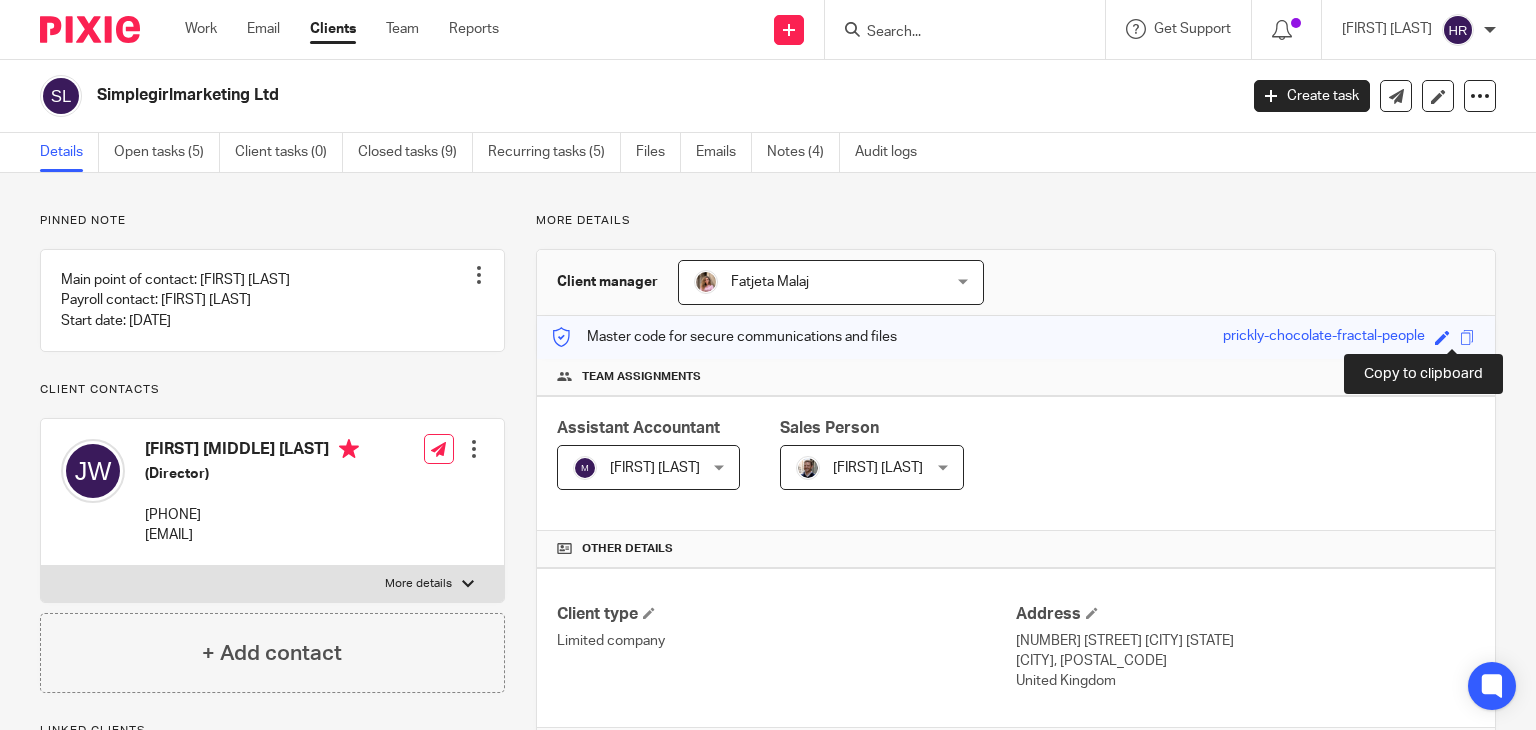 click at bounding box center (1467, 337) 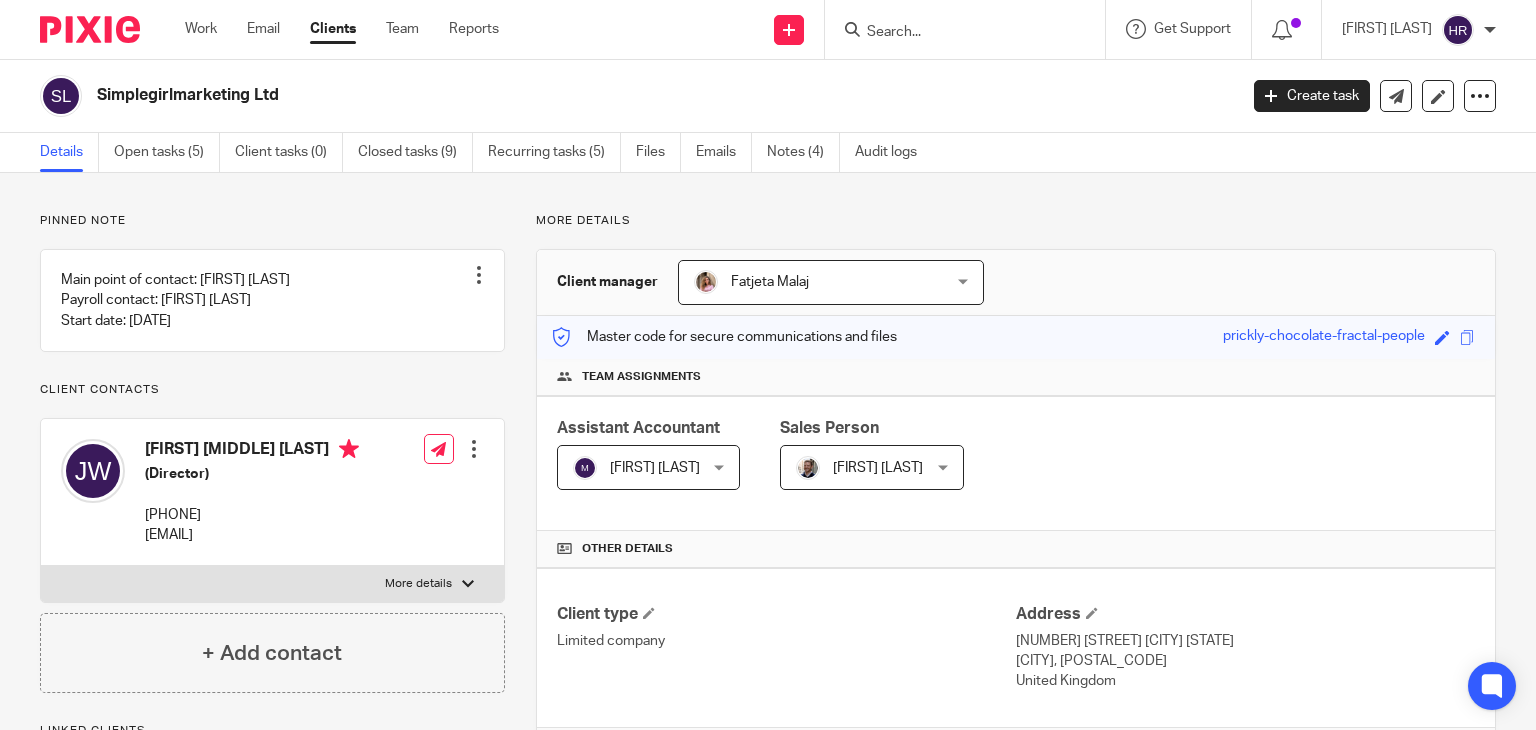click at bounding box center [1467, 337] 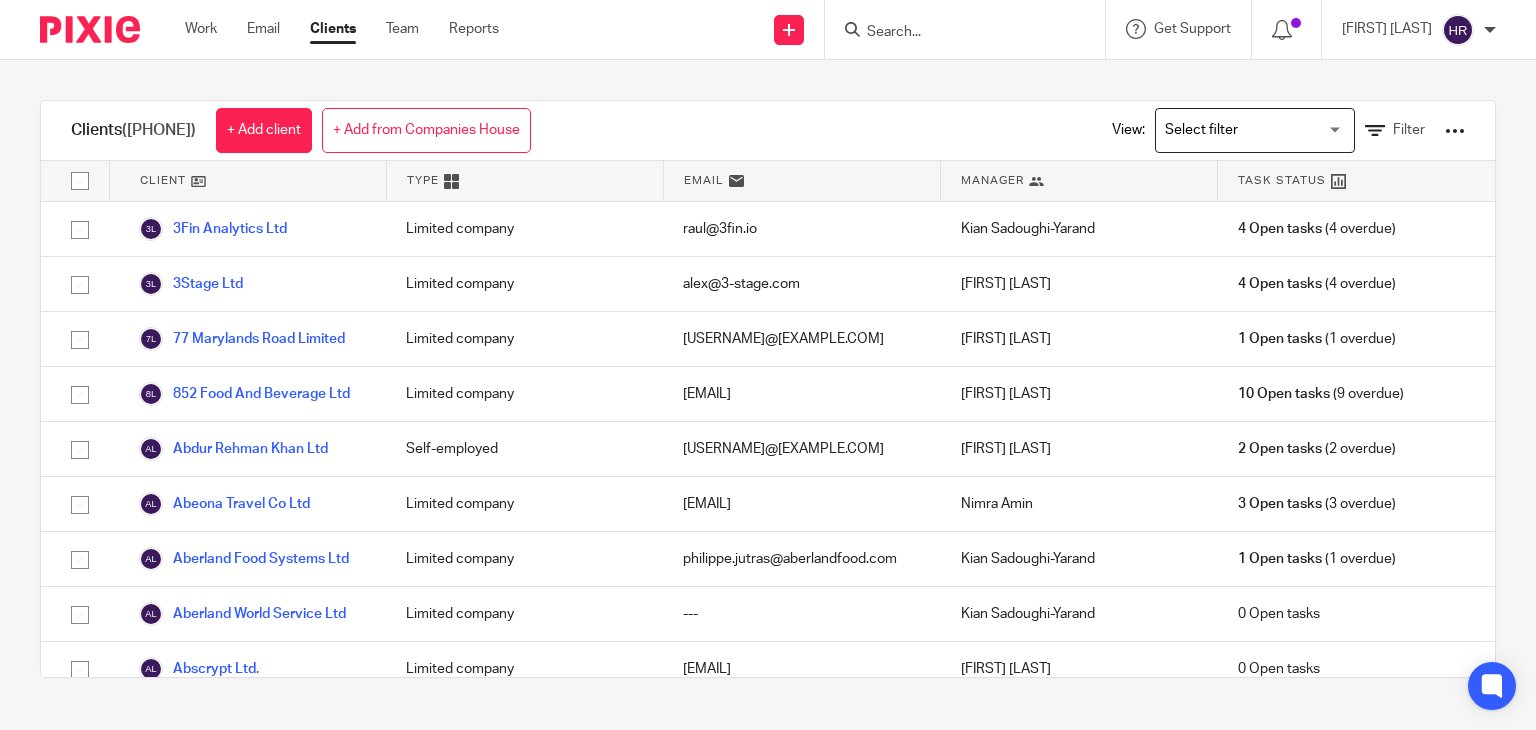 scroll, scrollTop: 0, scrollLeft: 0, axis: both 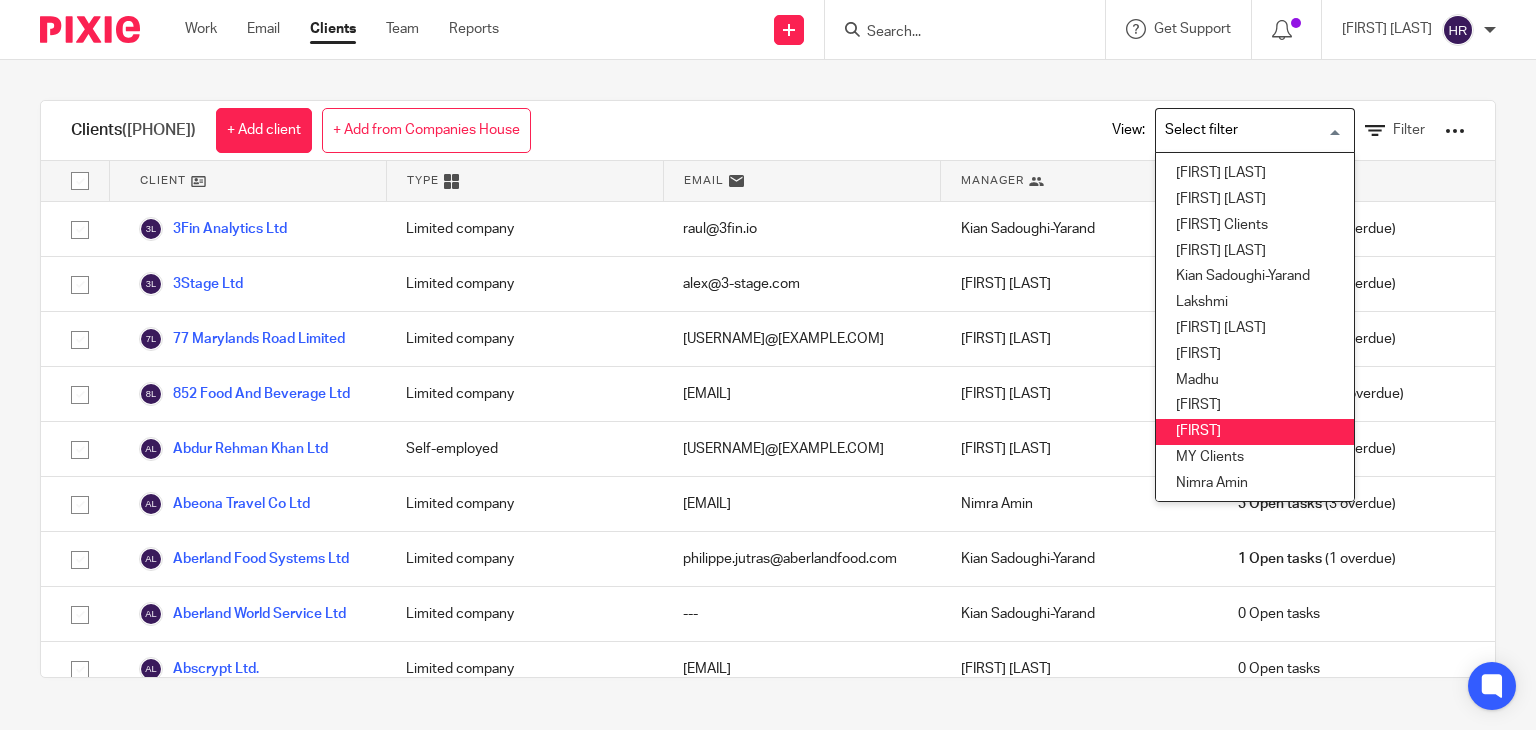 click on "[FIRST]" at bounding box center (1255, 432) 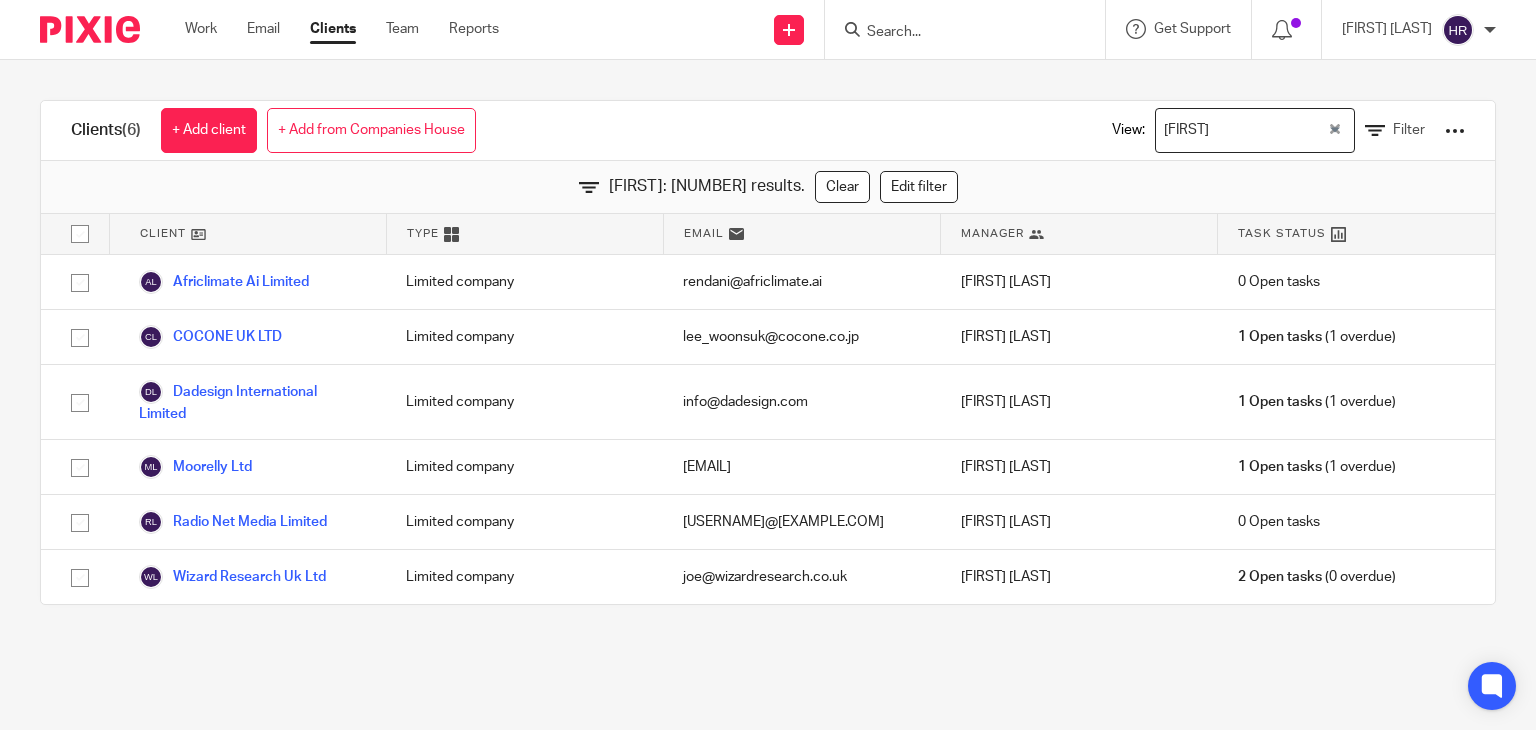 click on "Clients" at bounding box center (333, 29) 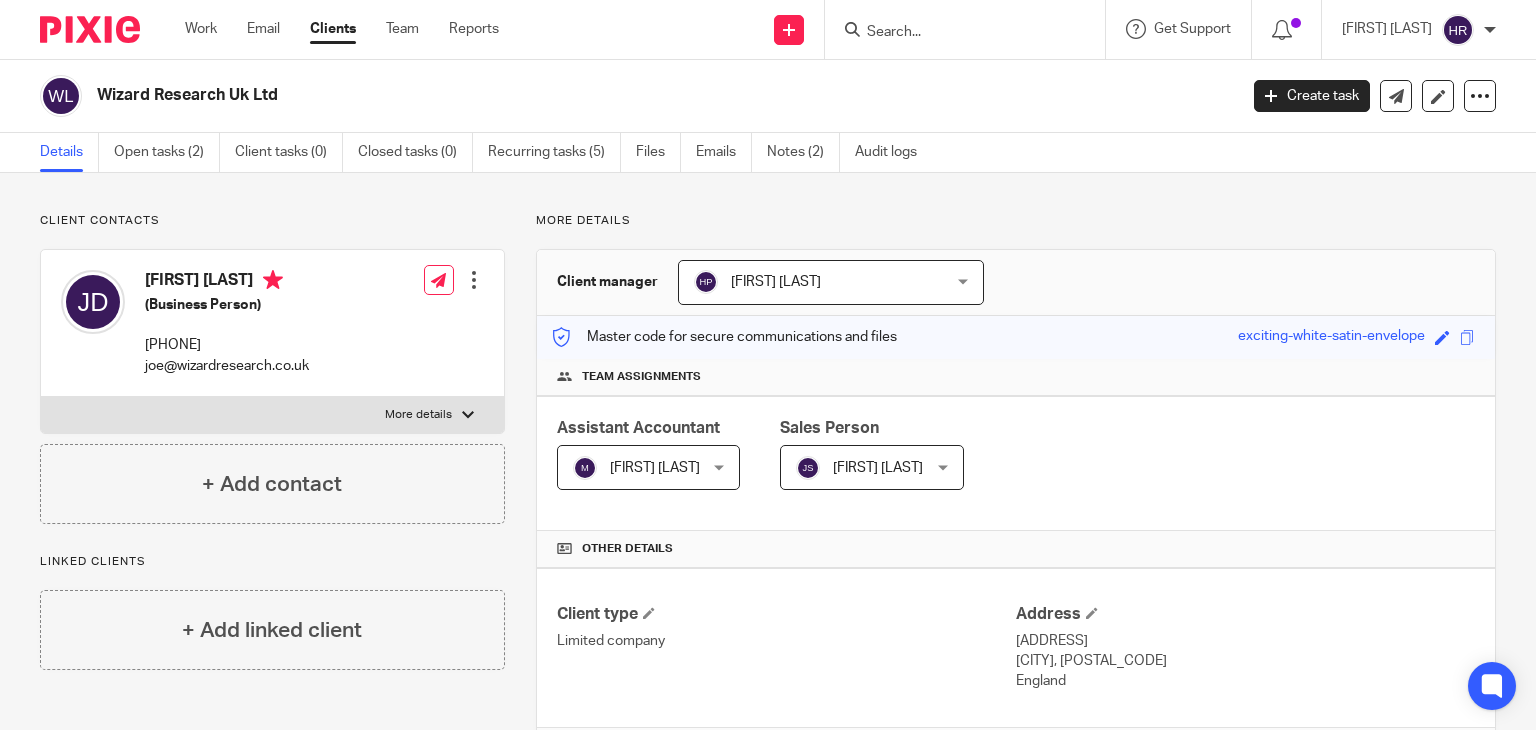 scroll, scrollTop: 0, scrollLeft: 0, axis: both 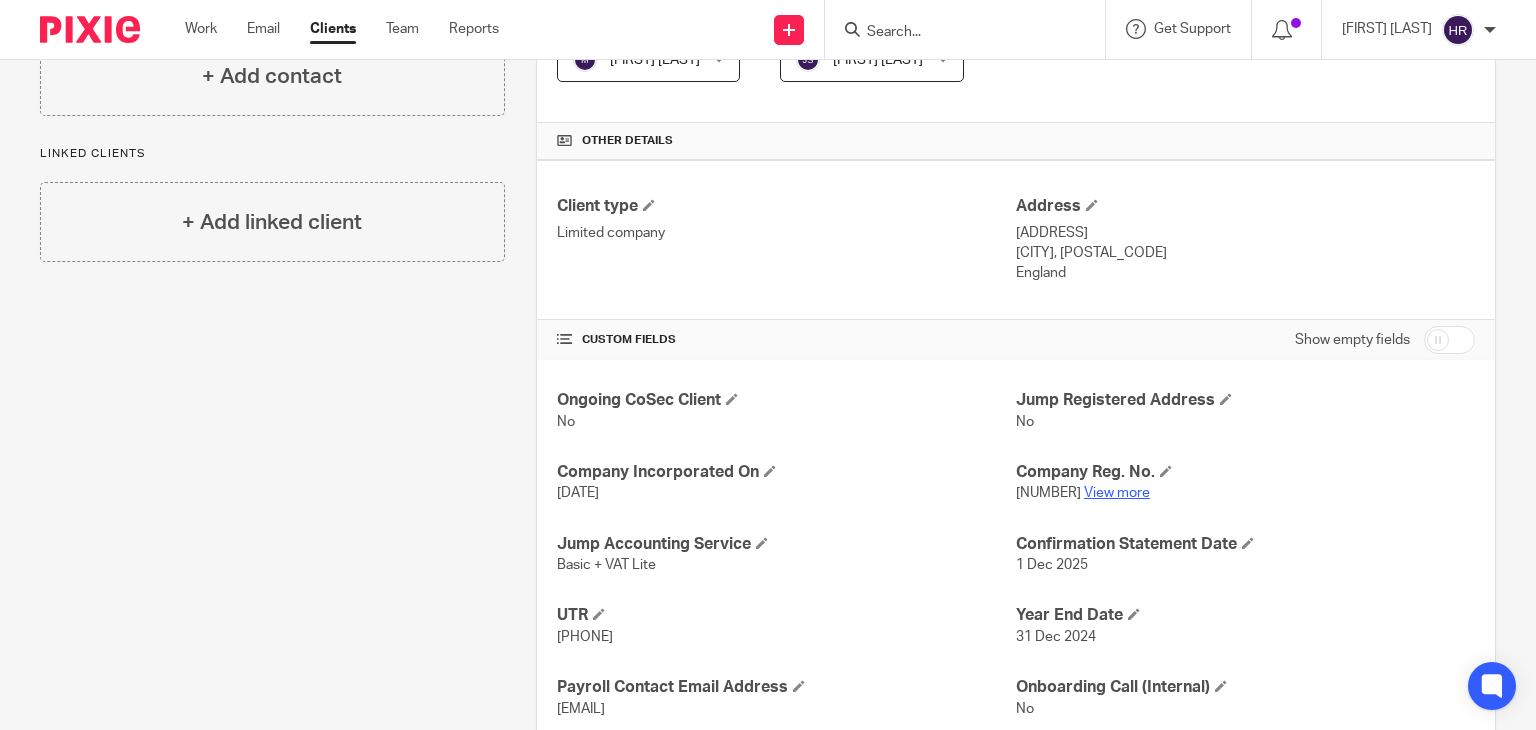 click on "View more" at bounding box center [1117, 493] 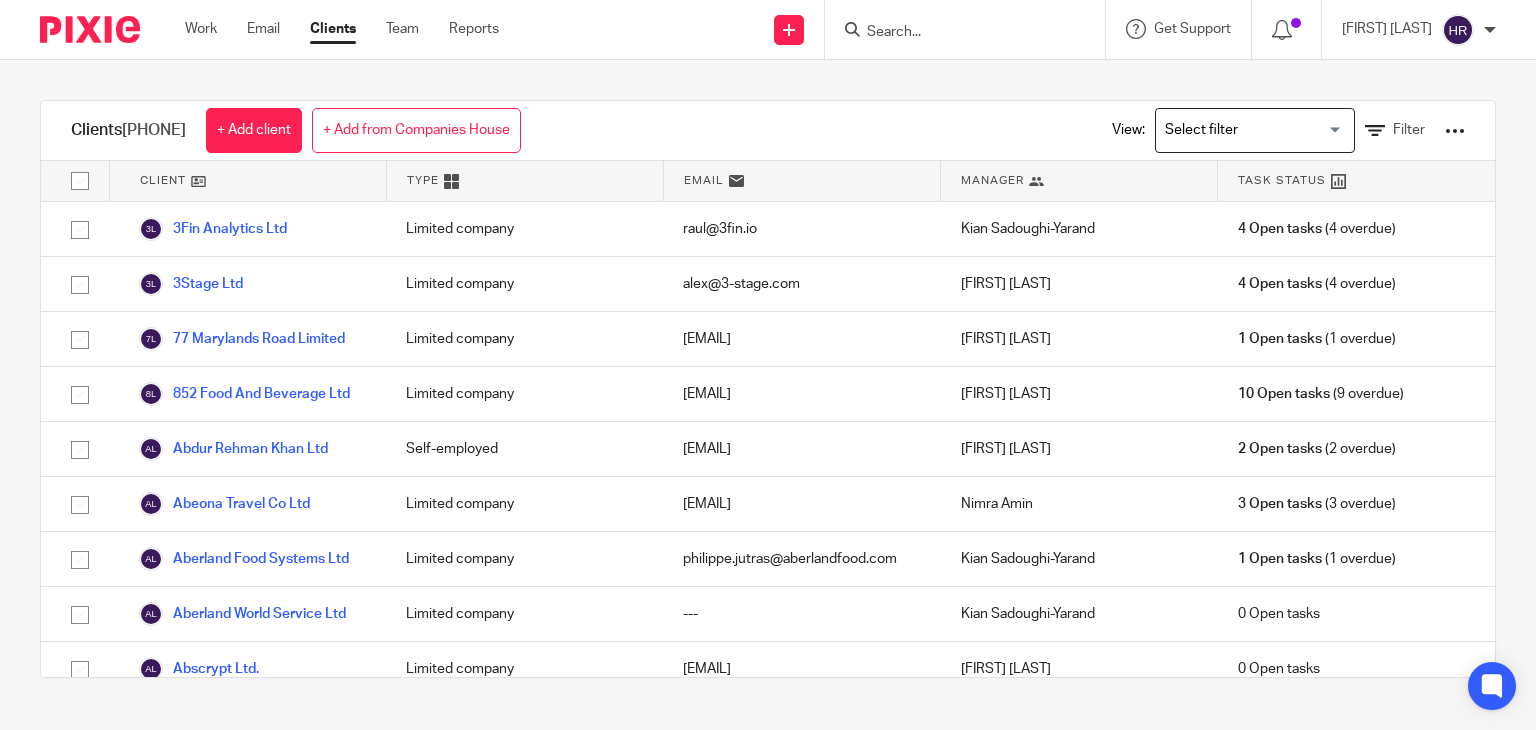 scroll, scrollTop: 0, scrollLeft: 0, axis: both 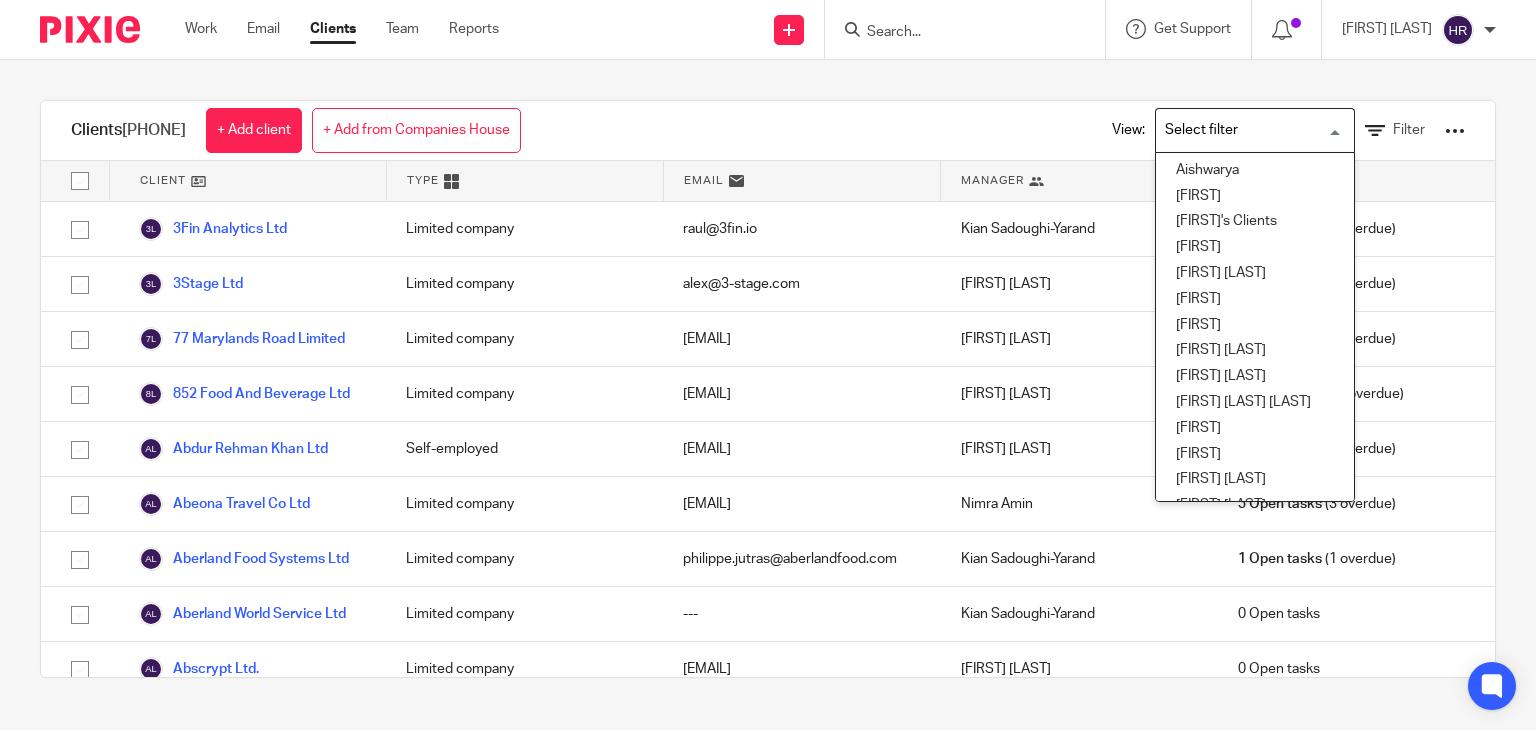 click at bounding box center (1250, 130) 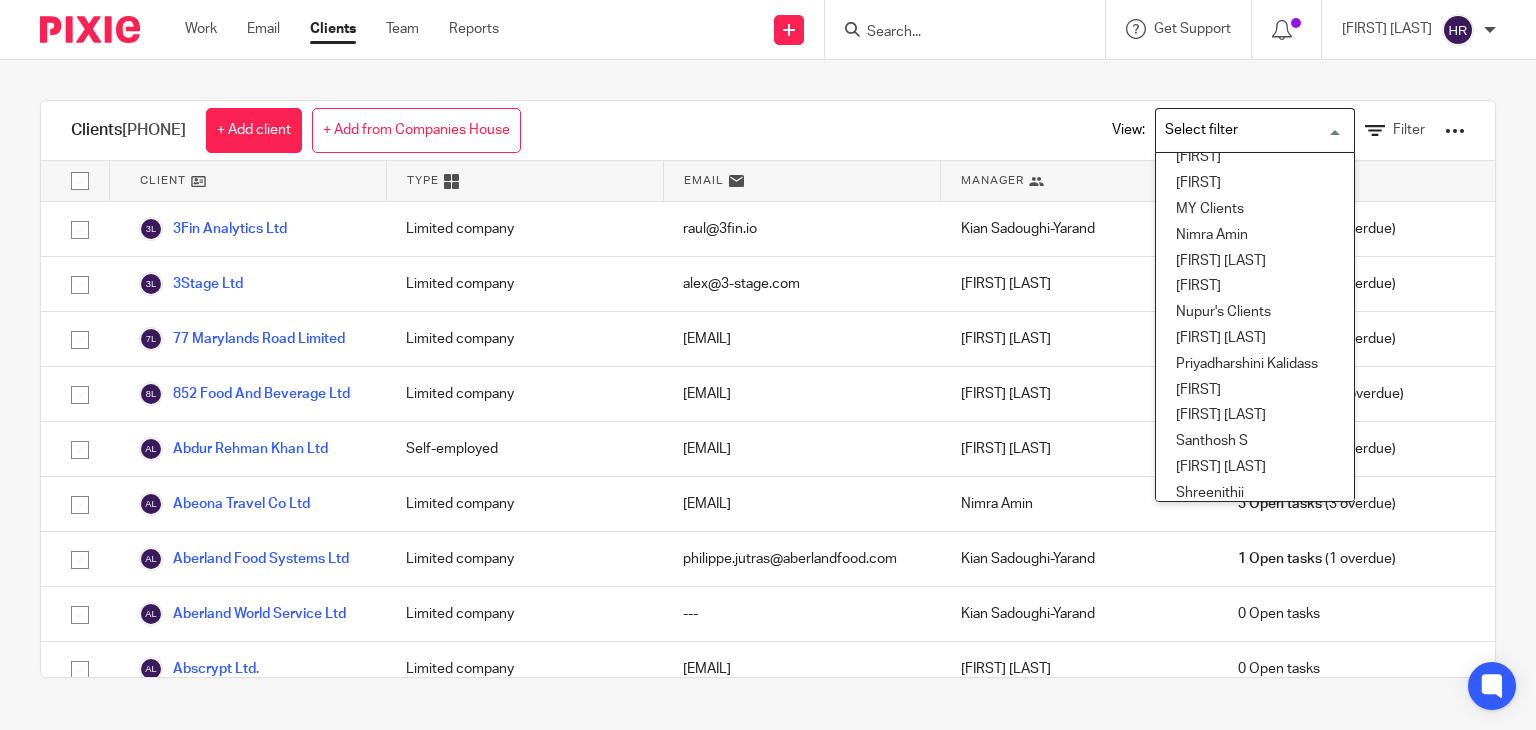 scroll, scrollTop: 592, scrollLeft: 0, axis: vertical 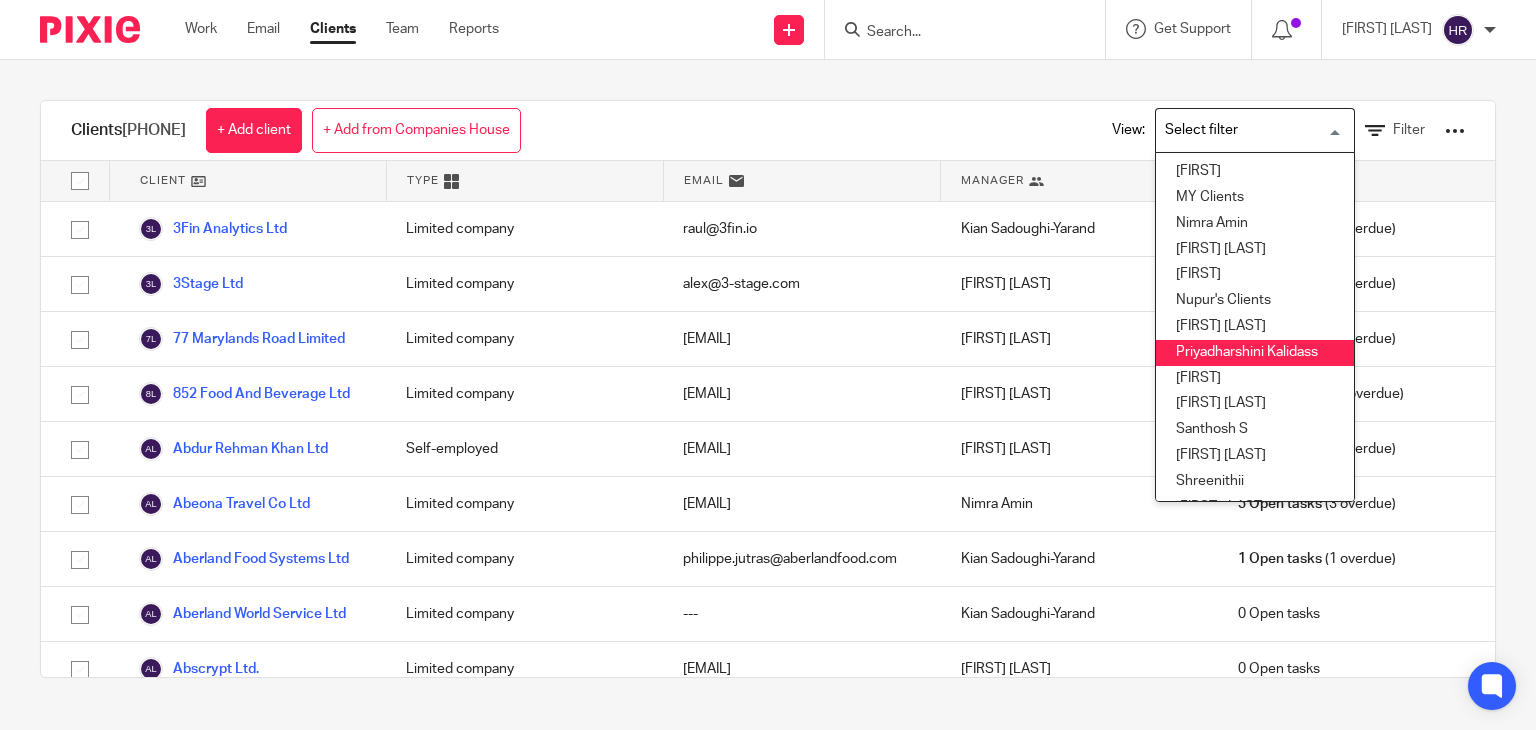 click on "Priyadharshini Kalidass" at bounding box center [1255, 353] 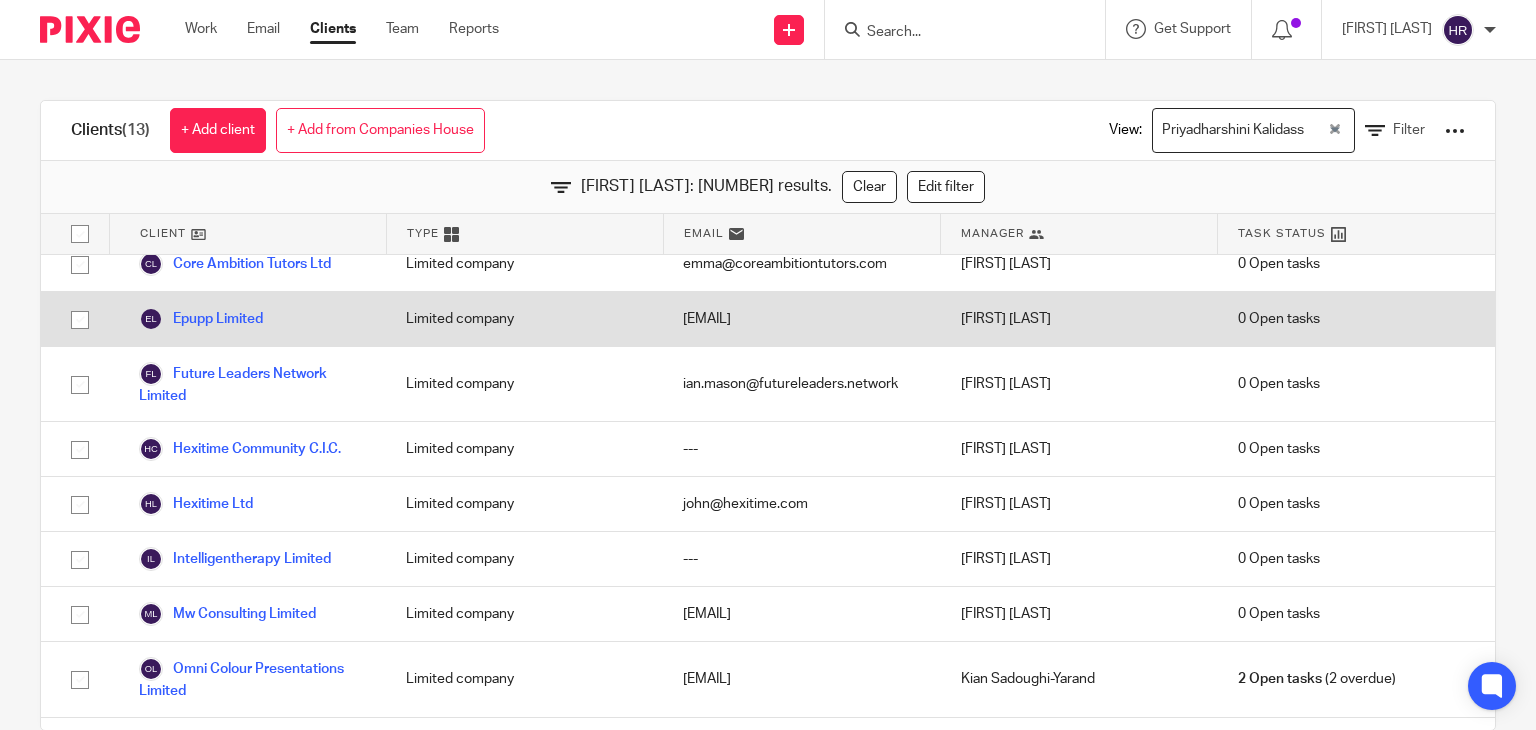 scroll, scrollTop: 0, scrollLeft: 0, axis: both 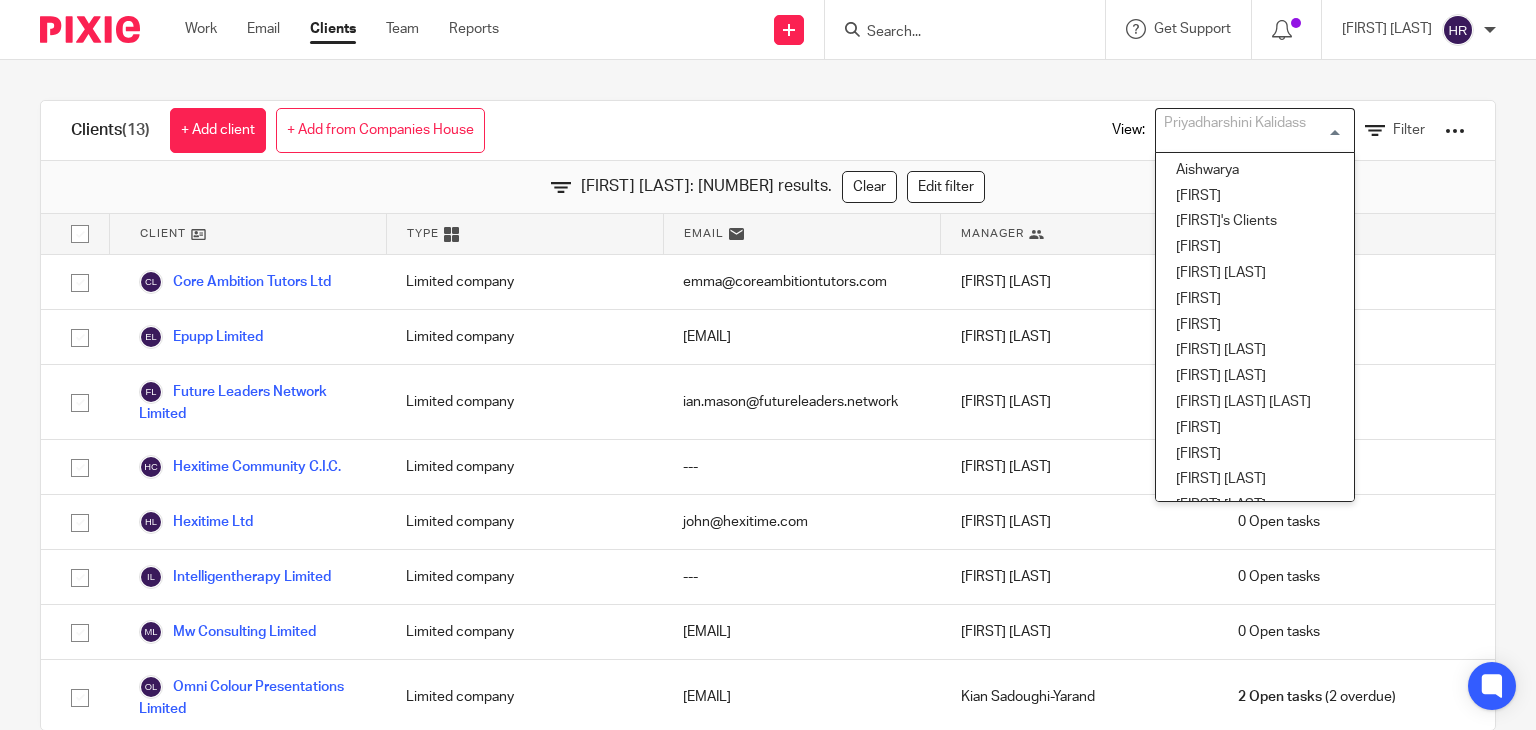 click on "Priyadharshini Kalidass" at bounding box center [1250, 128] 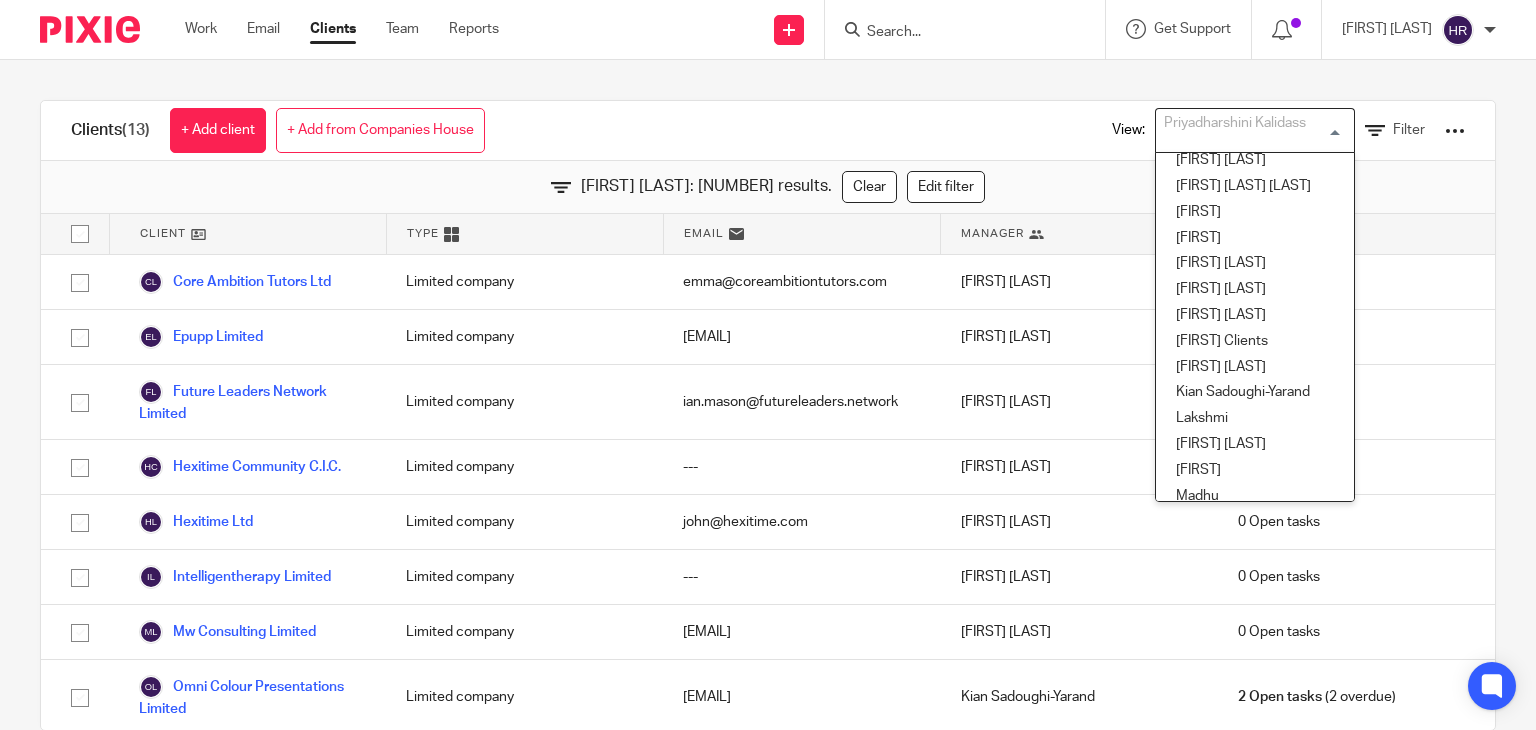 scroll, scrollTop: 203, scrollLeft: 0, axis: vertical 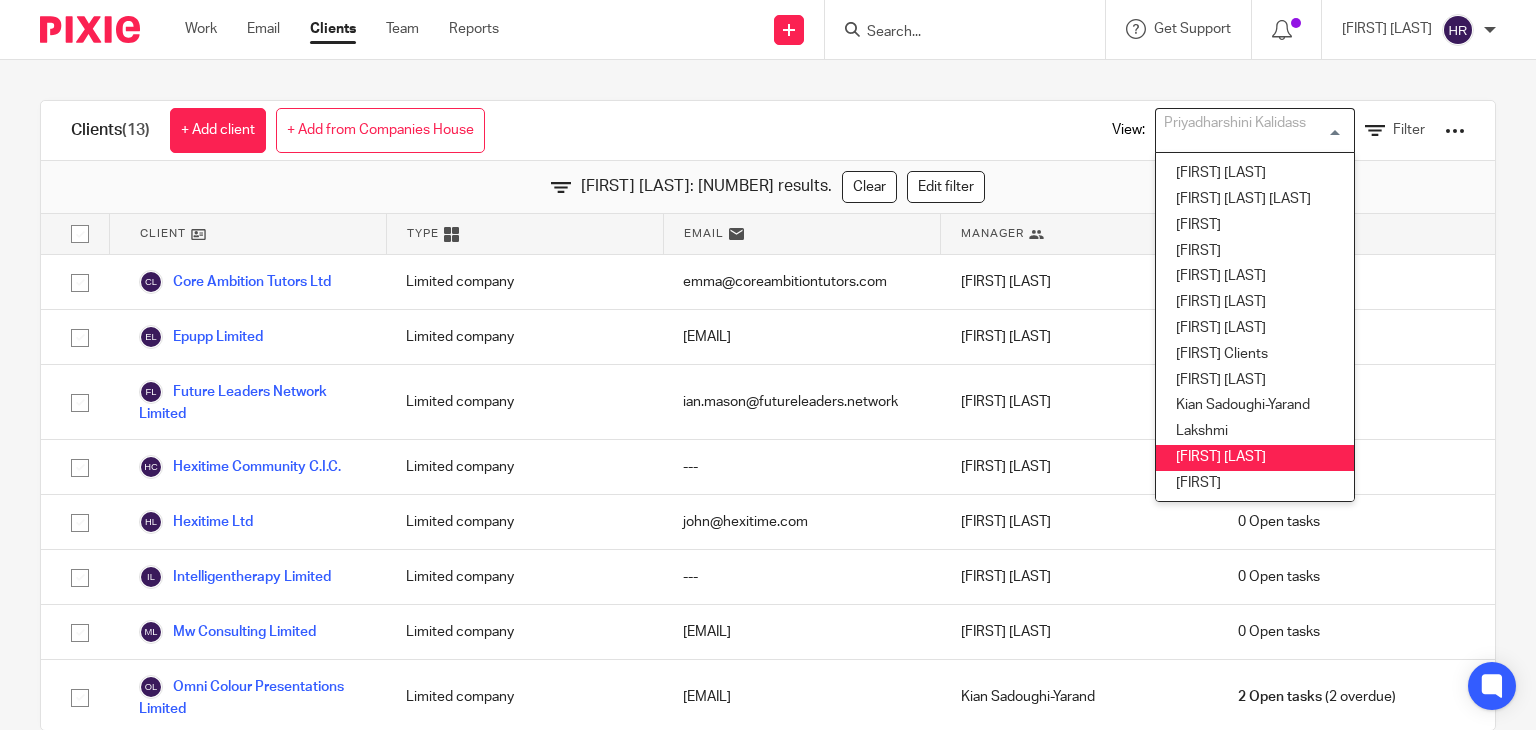 click on "[FIRST] [LAST]" at bounding box center (1255, 458) 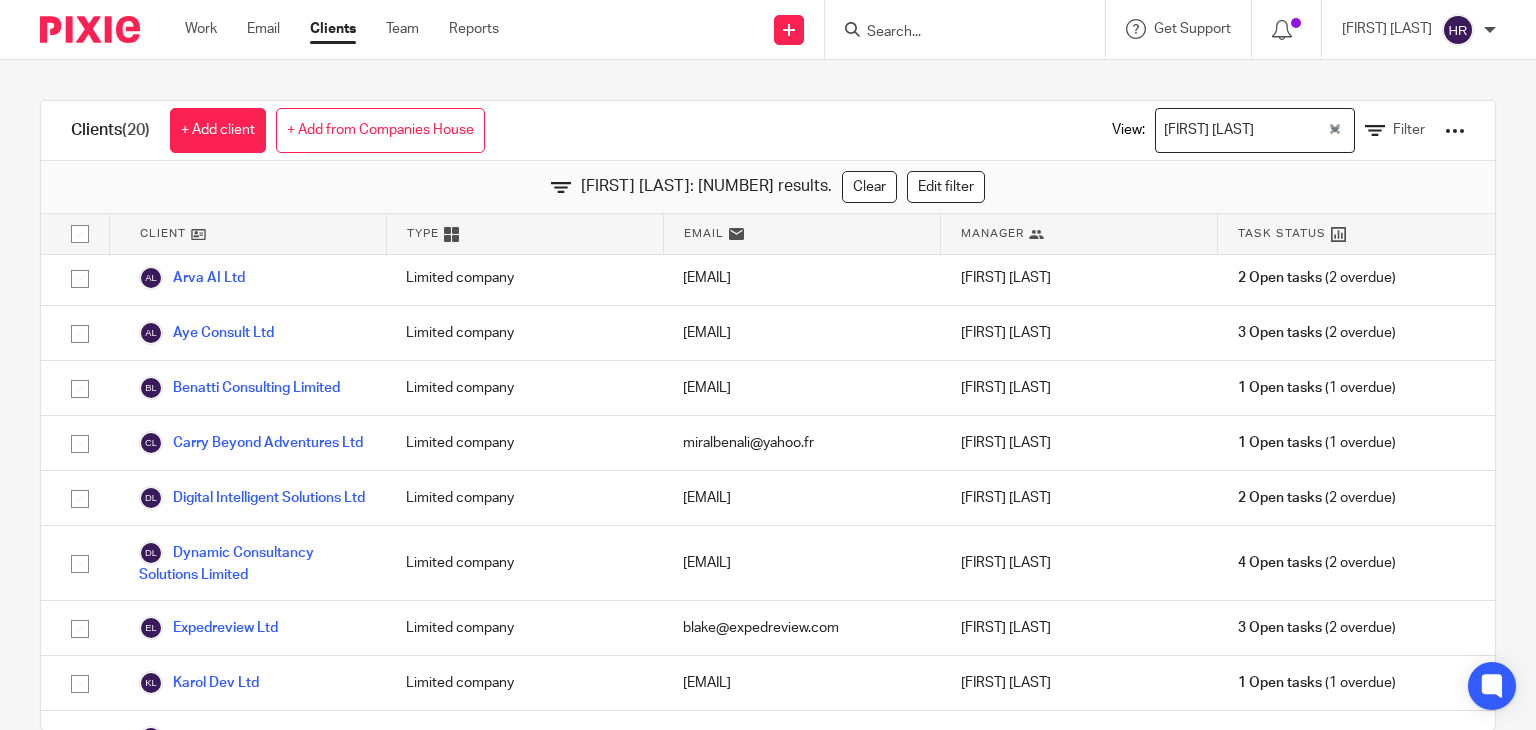 scroll, scrollTop: 6, scrollLeft: 0, axis: vertical 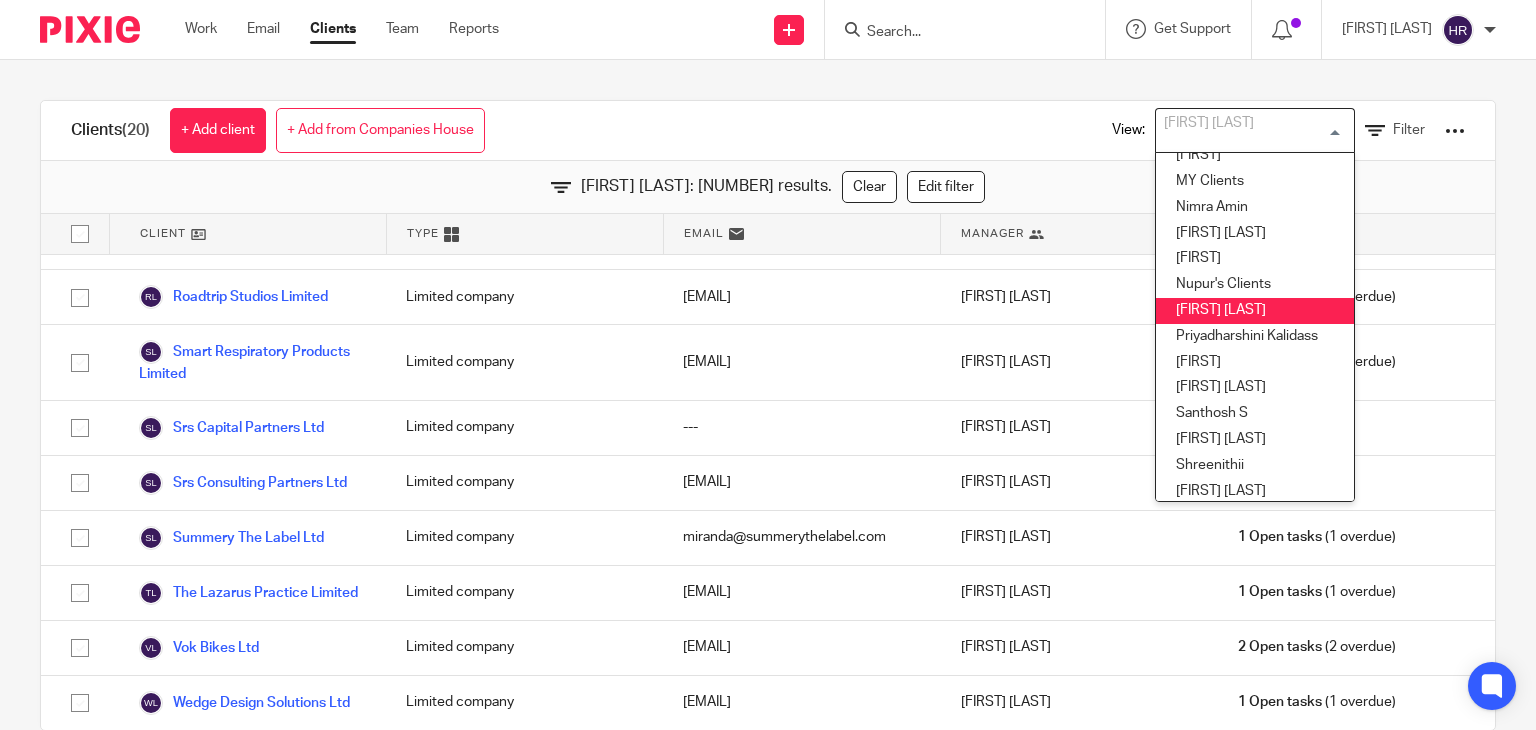 click on "[FIRST] [LAST]" at bounding box center (1255, 311) 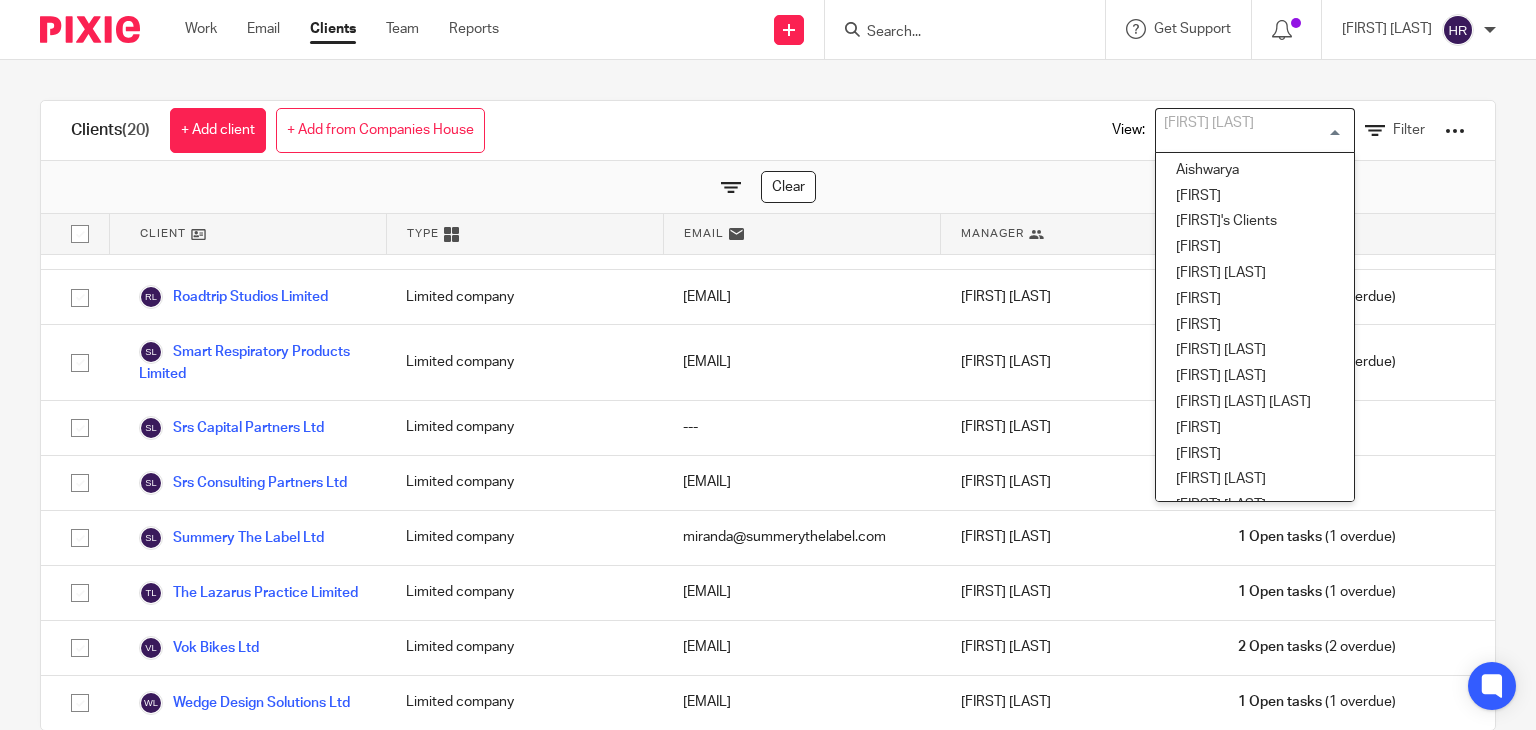 click on "[FIRST] [LAST]" at bounding box center (1250, 128) 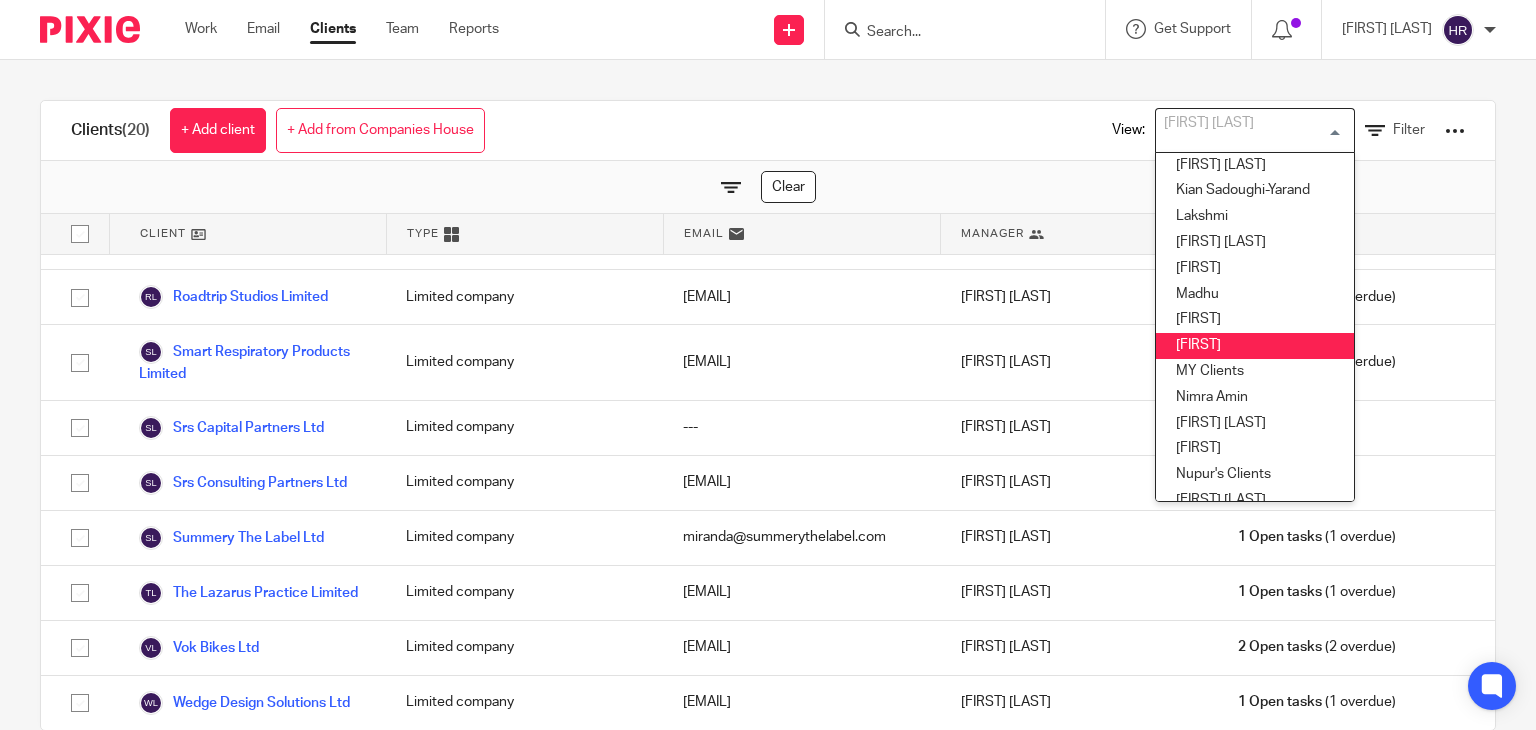 scroll, scrollTop: 656, scrollLeft: 0, axis: vertical 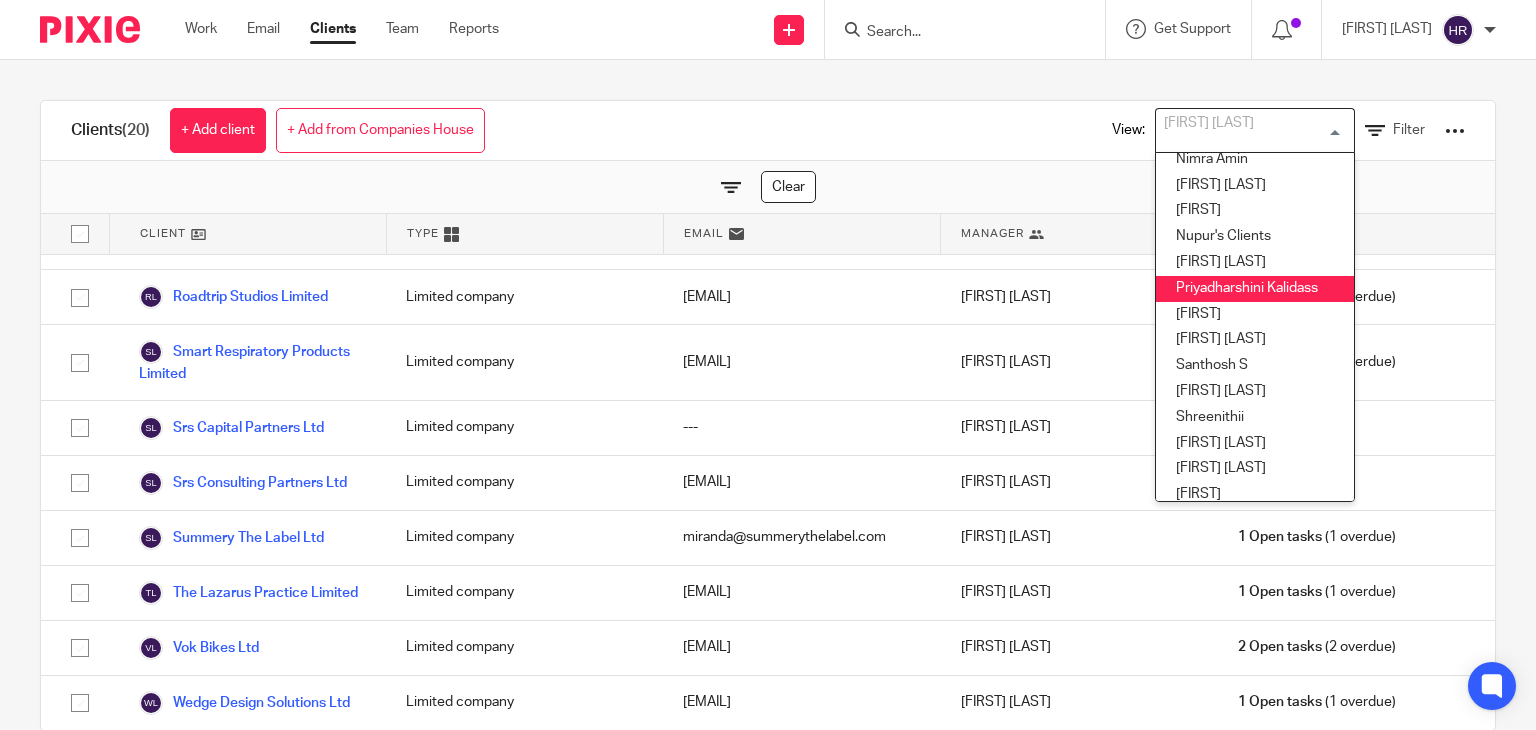 click on "Priyadharshini Kalidass" at bounding box center (1255, 289) 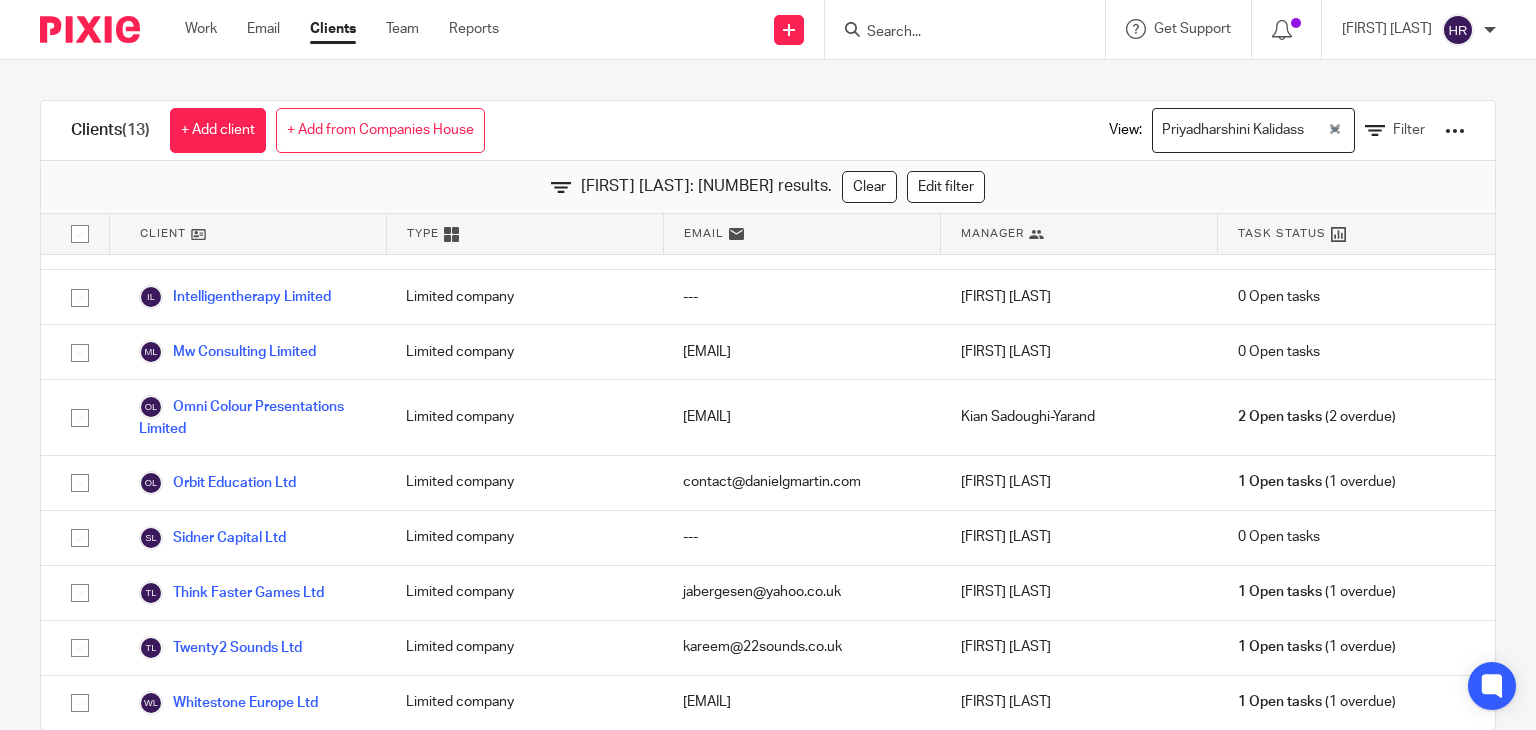 scroll, scrollTop: 277, scrollLeft: 0, axis: vertical 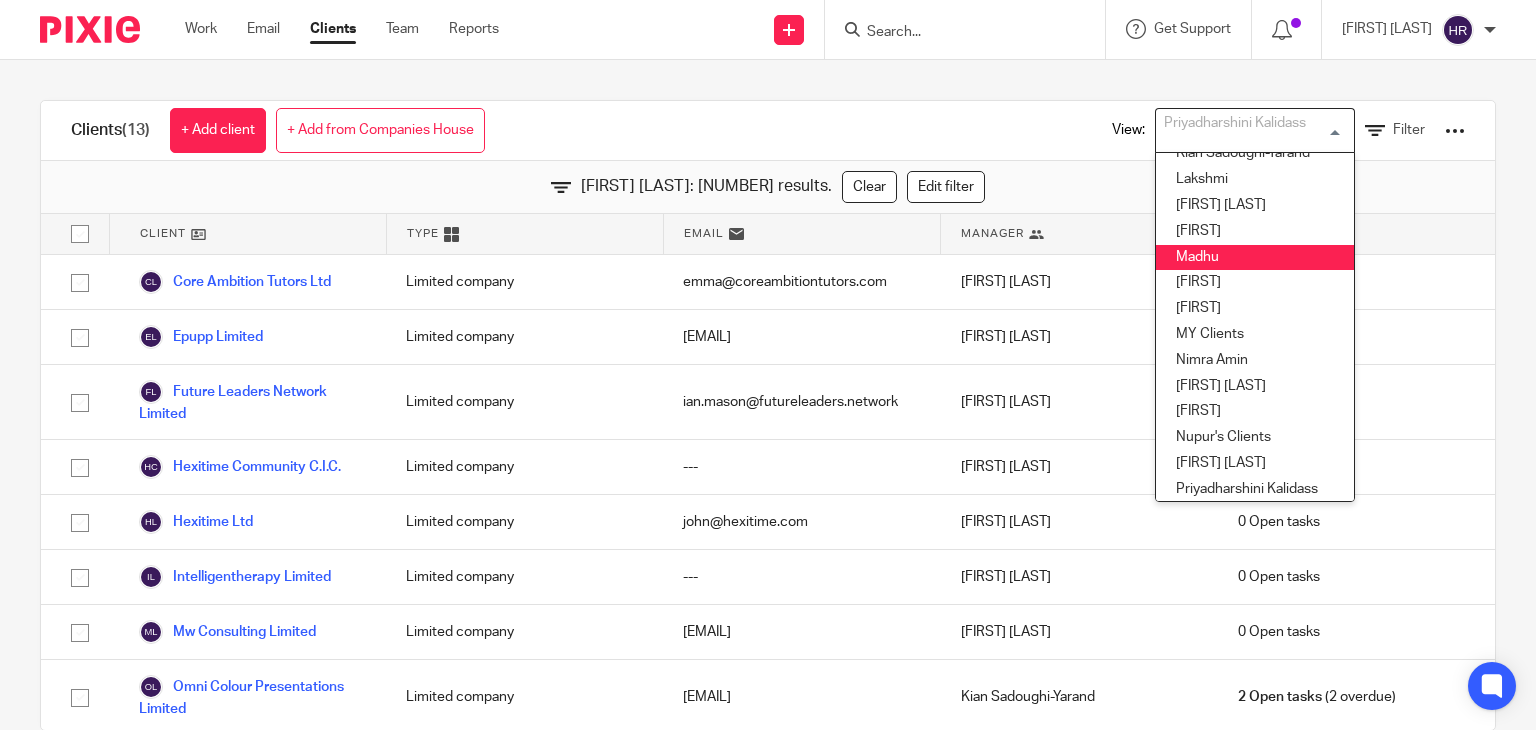 click at bounding box center [955, 33] 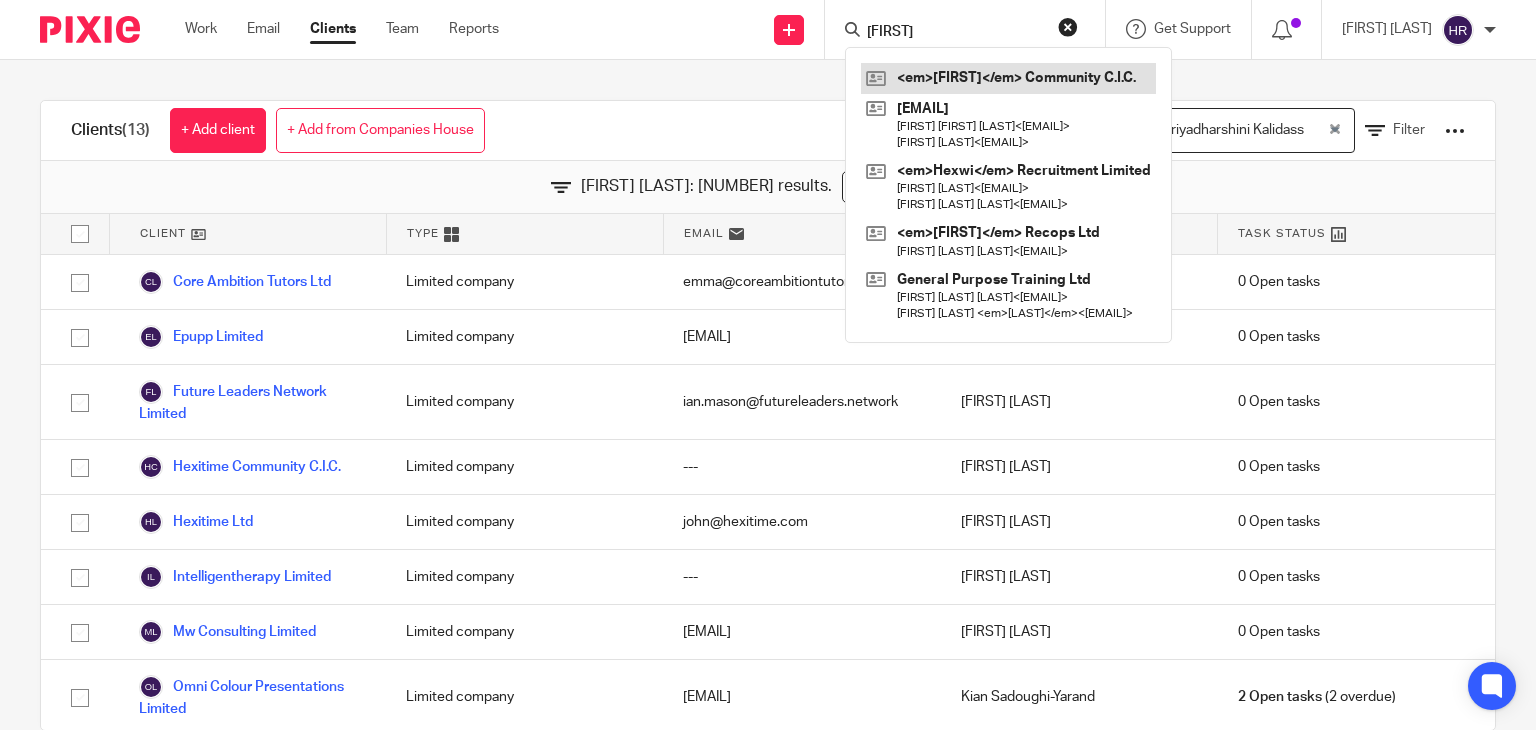 type on "hexi" 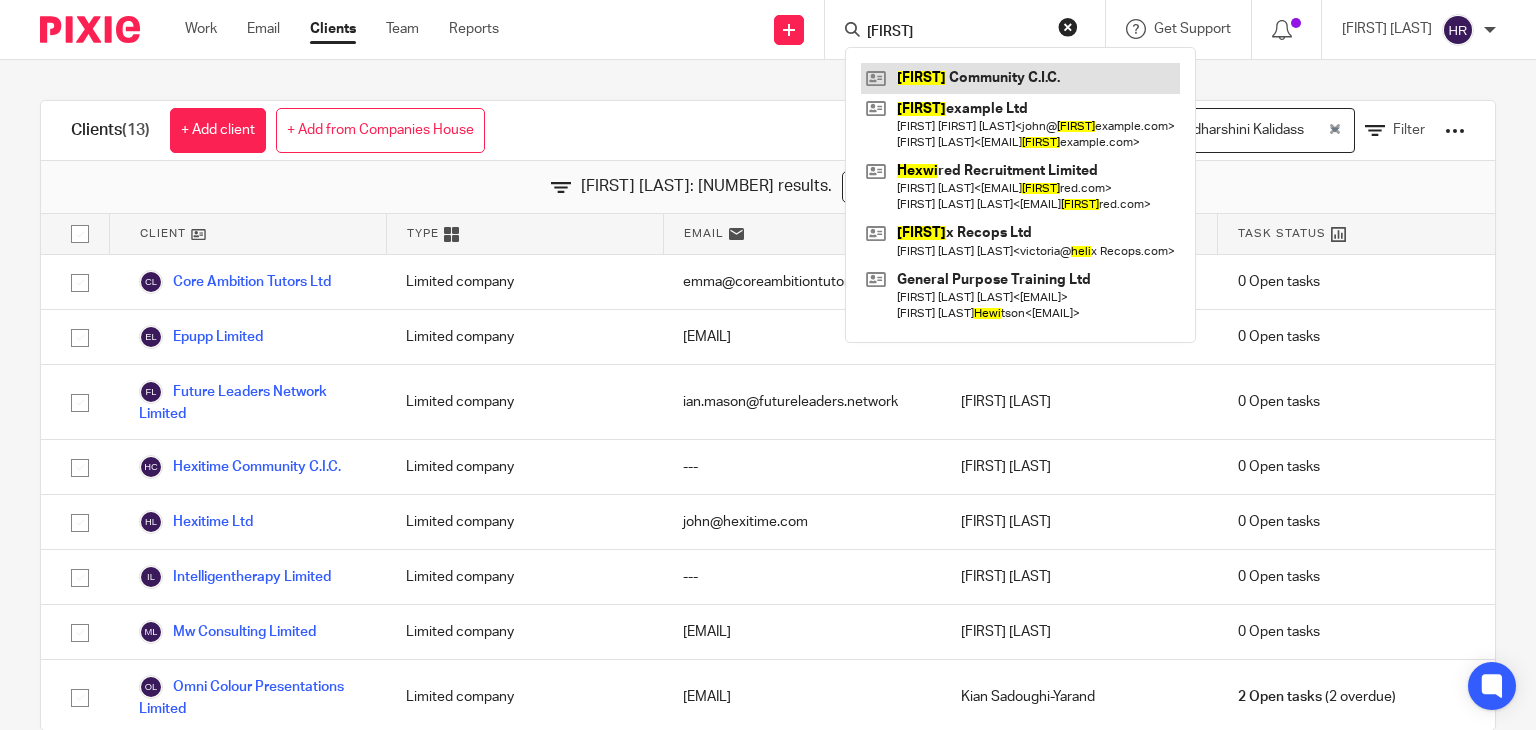 click at bounding box center [1020, 78] 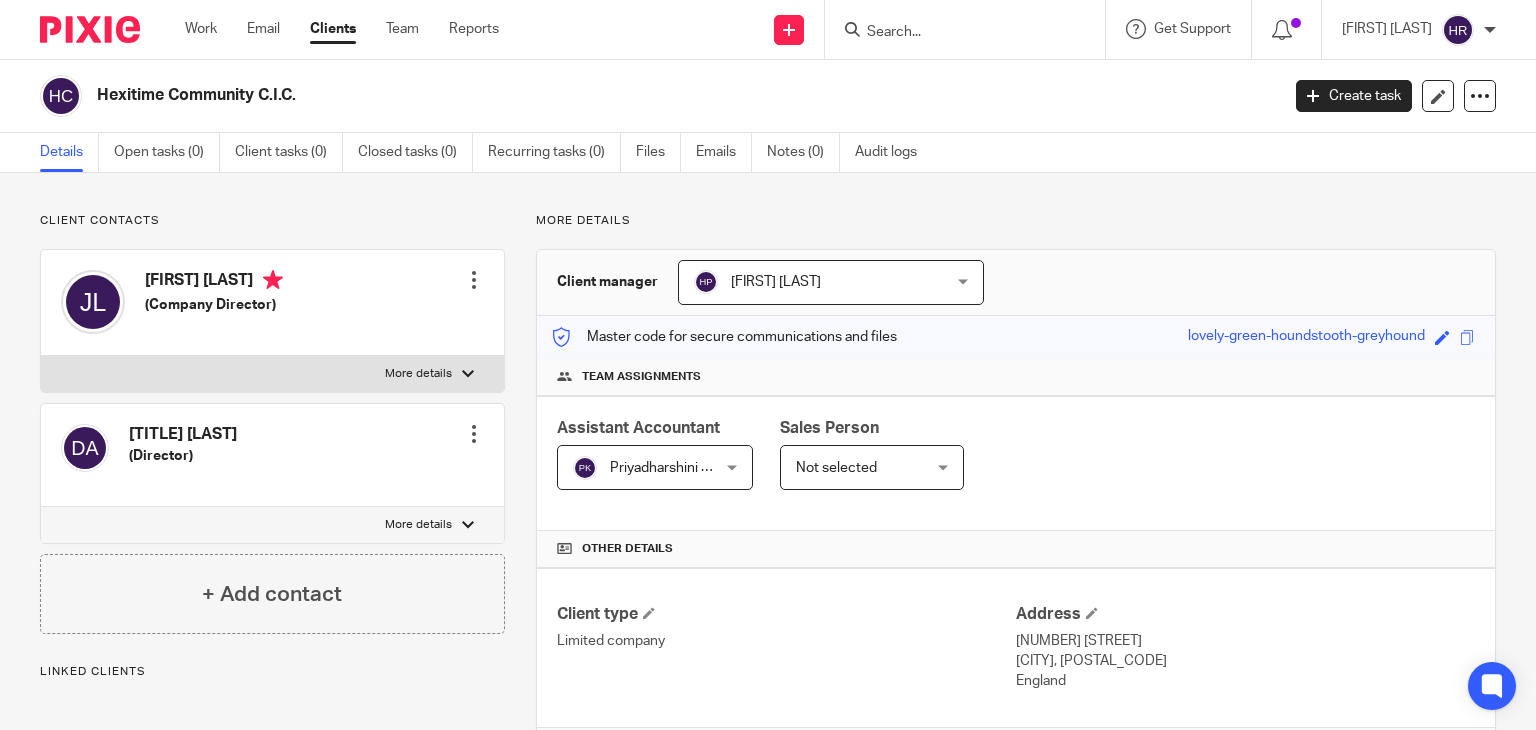 scroll, scrollTop: 0, scrollLeft: 0, axis: both 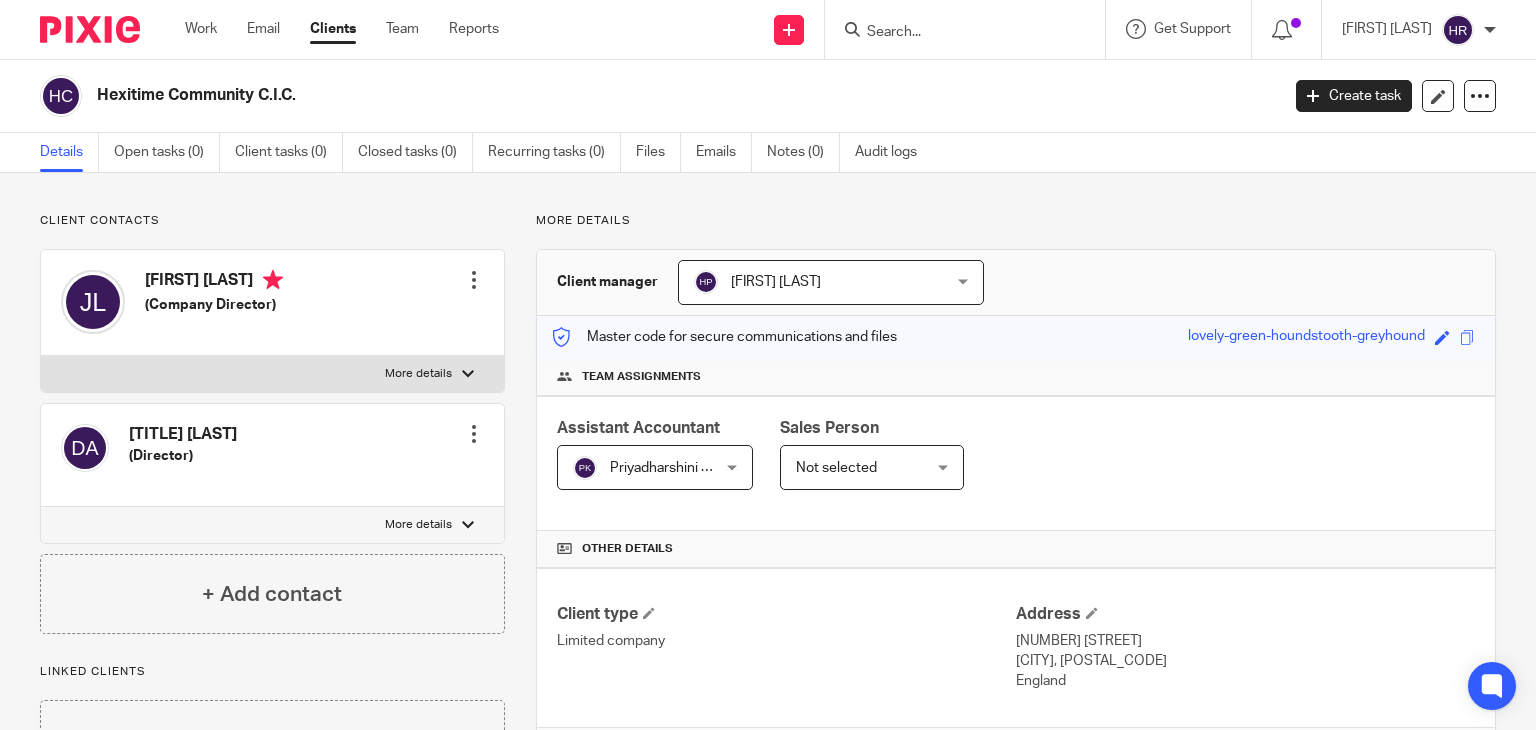 click on "Clients" at bounding box center [333, 29] 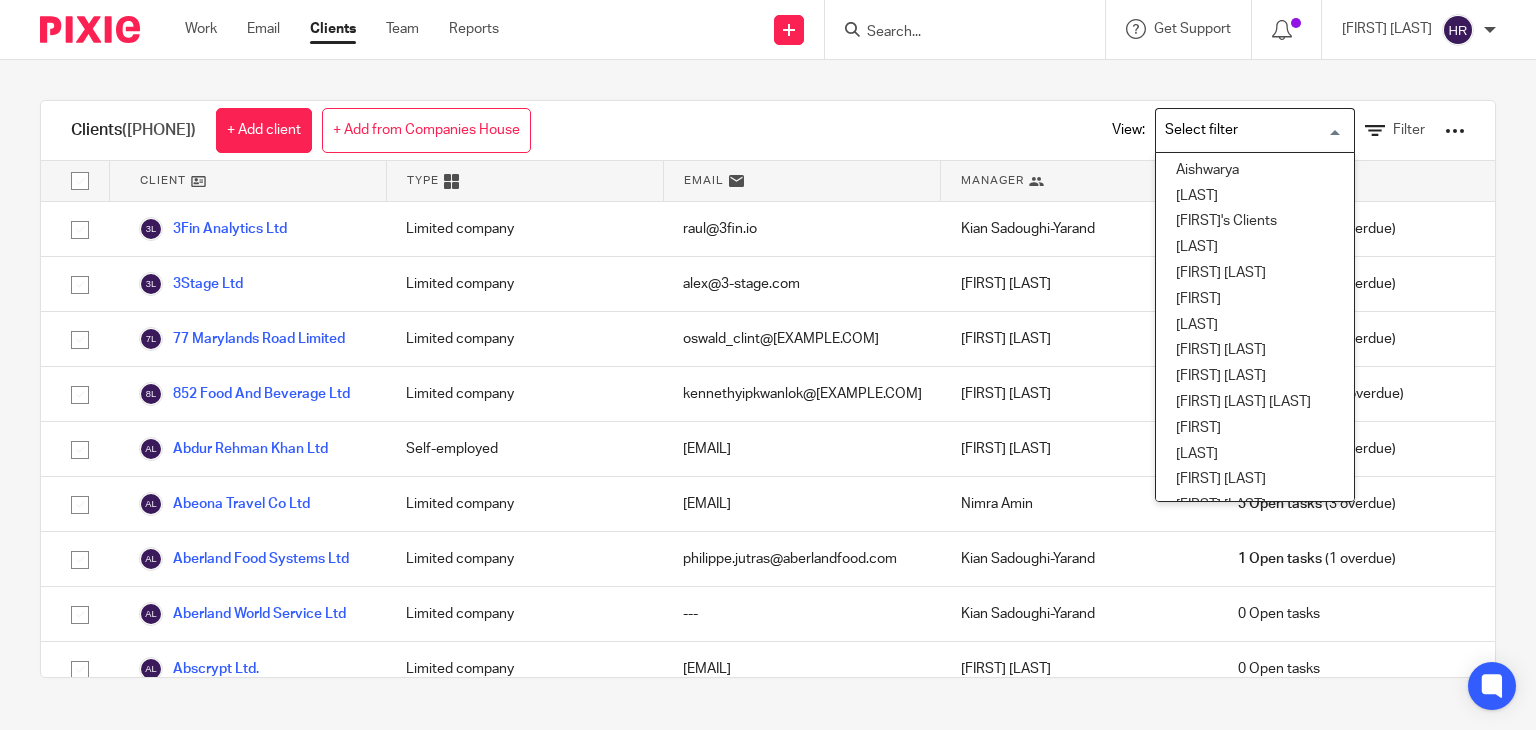 click at bounding box center [1250, 130] 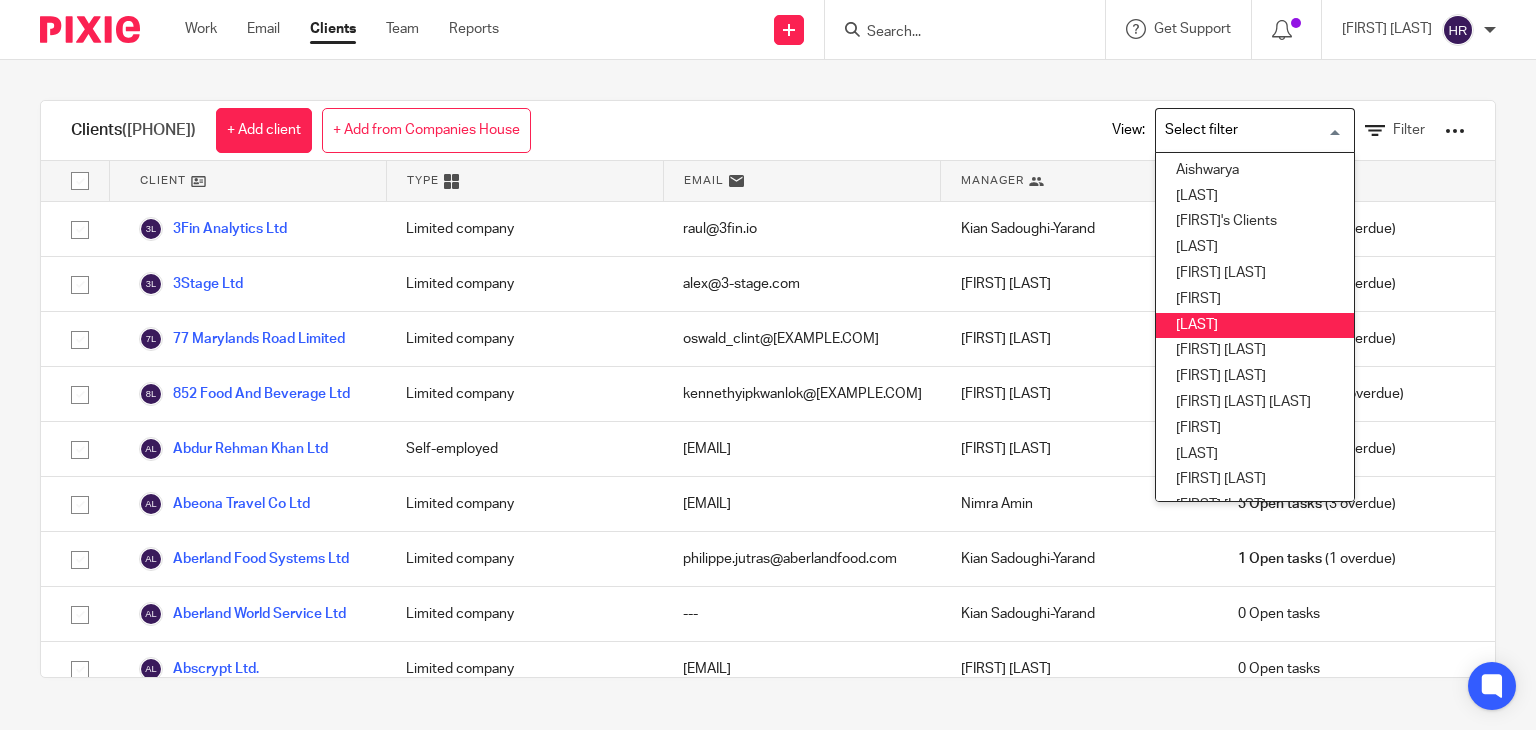 scroll, scrollTop: 278, scrollLeft: 0, axis: vertical 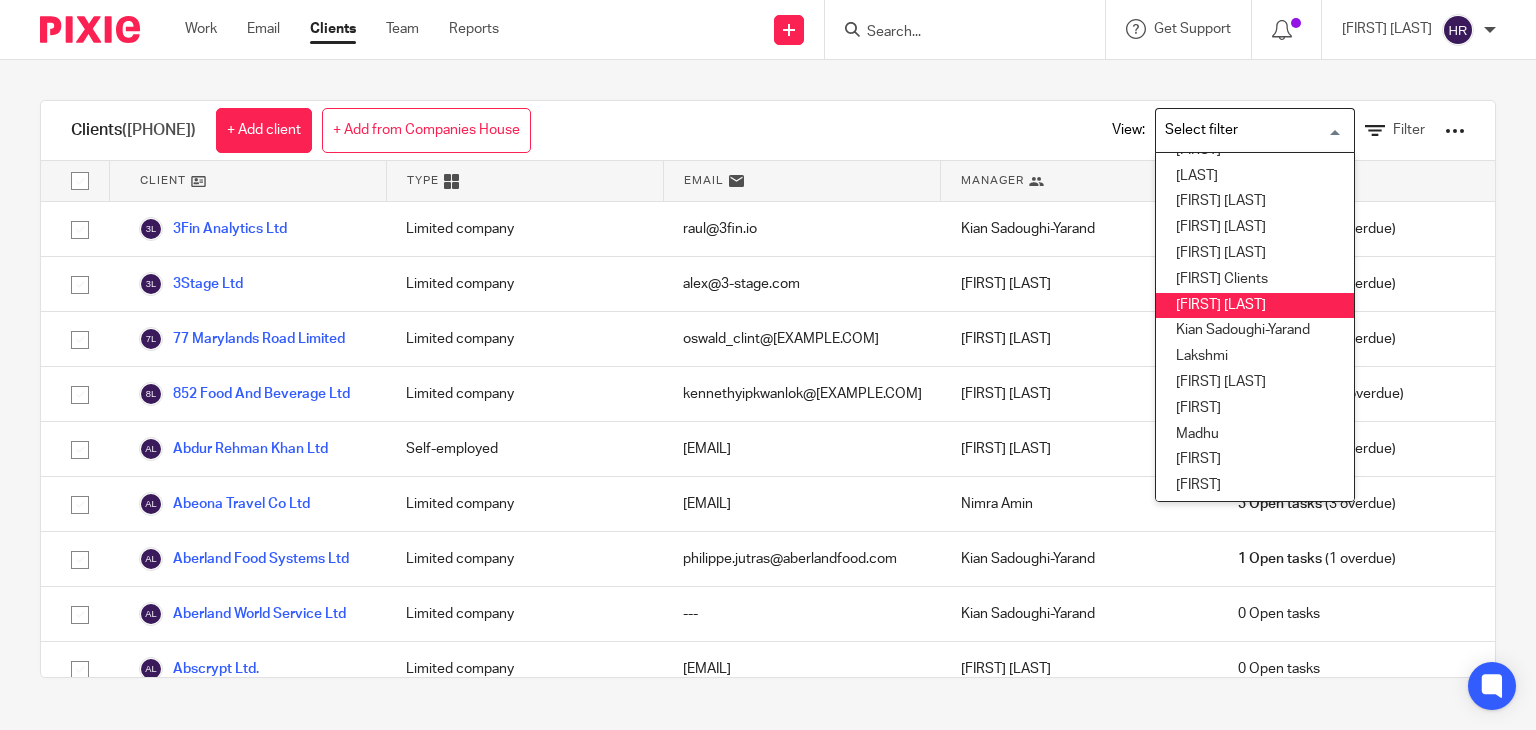 click on "[FIRST] [LAST]" at bounding box center (1255, 306) 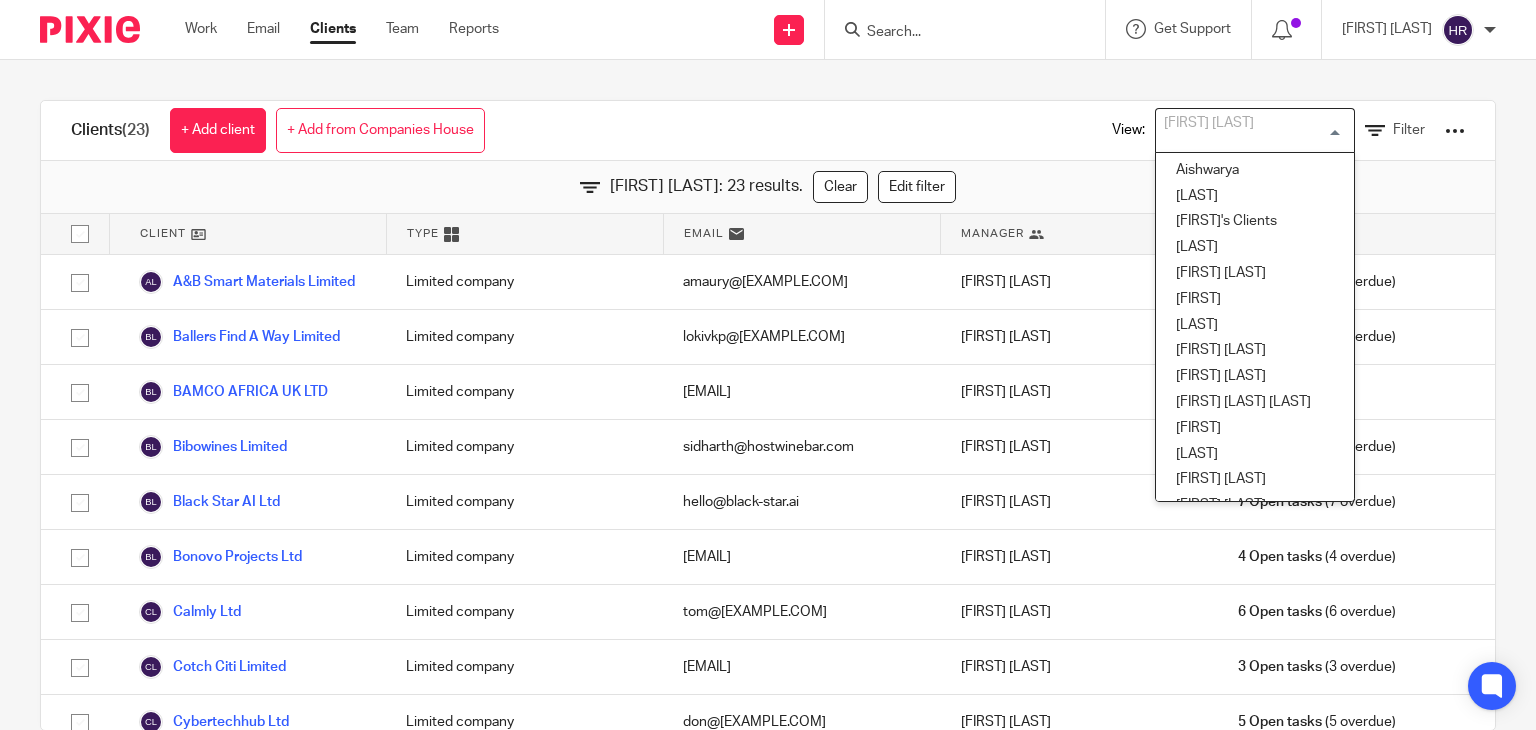 scroll, scrollTop: 93, scrollLeft: 0, axis: vertical 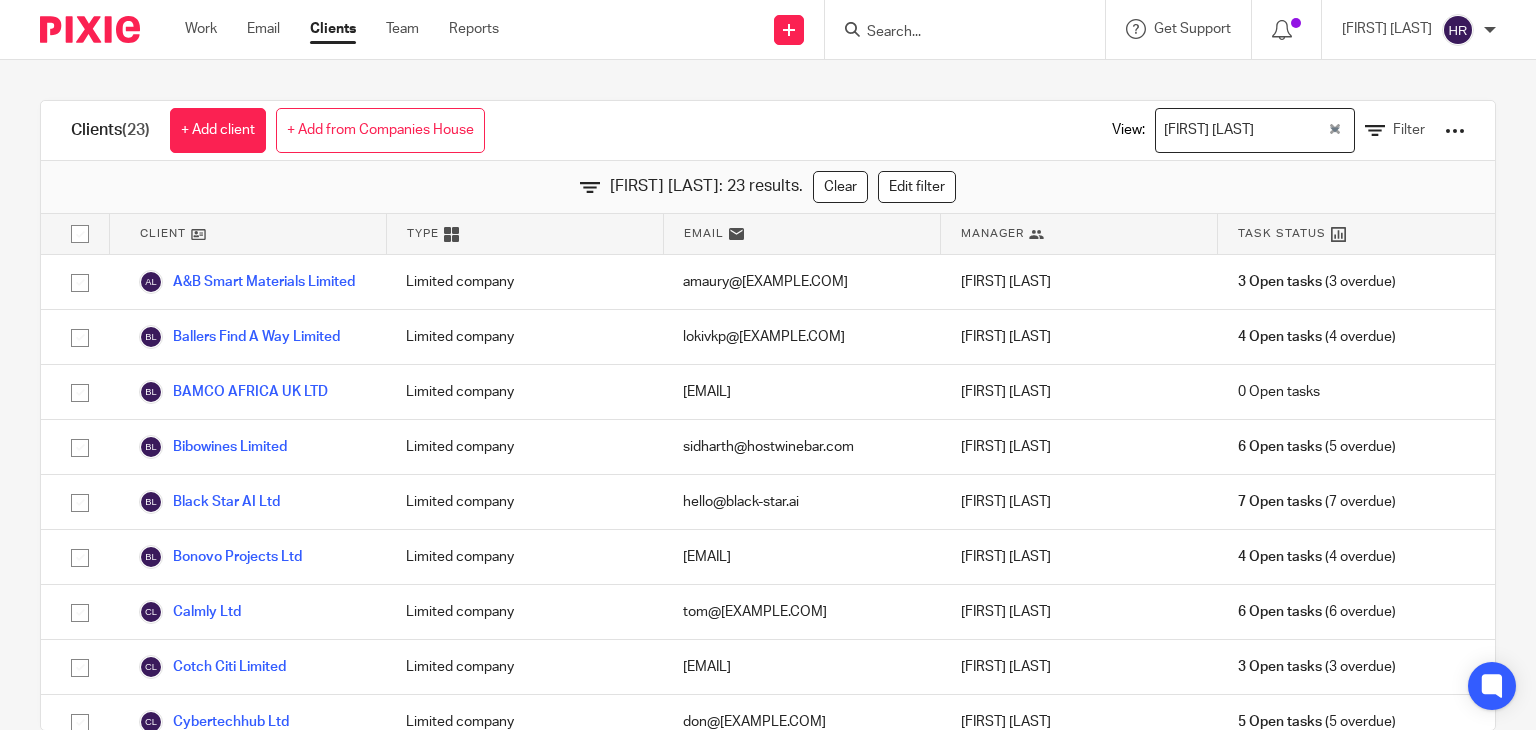 click at bounding box center (955, 33) 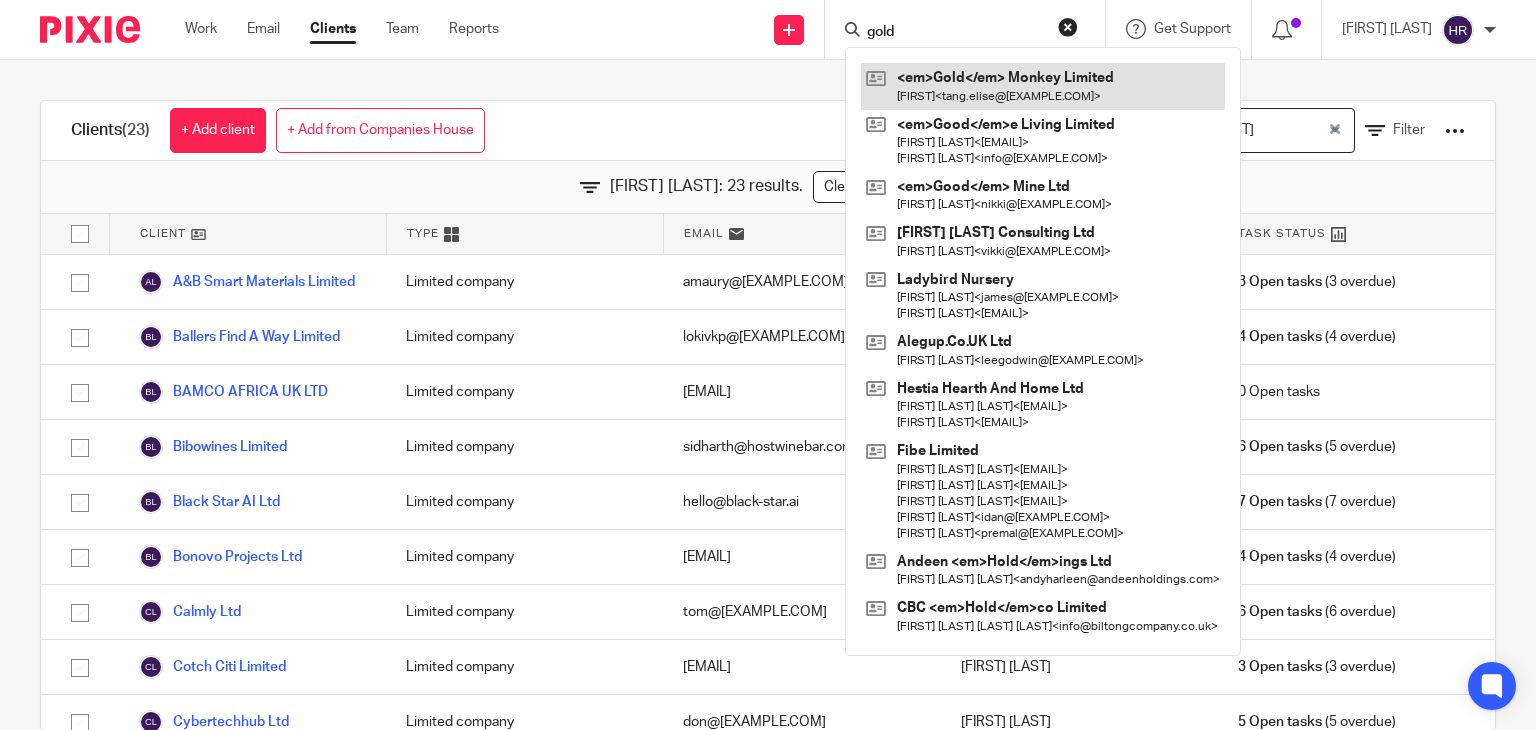 type on "gold" 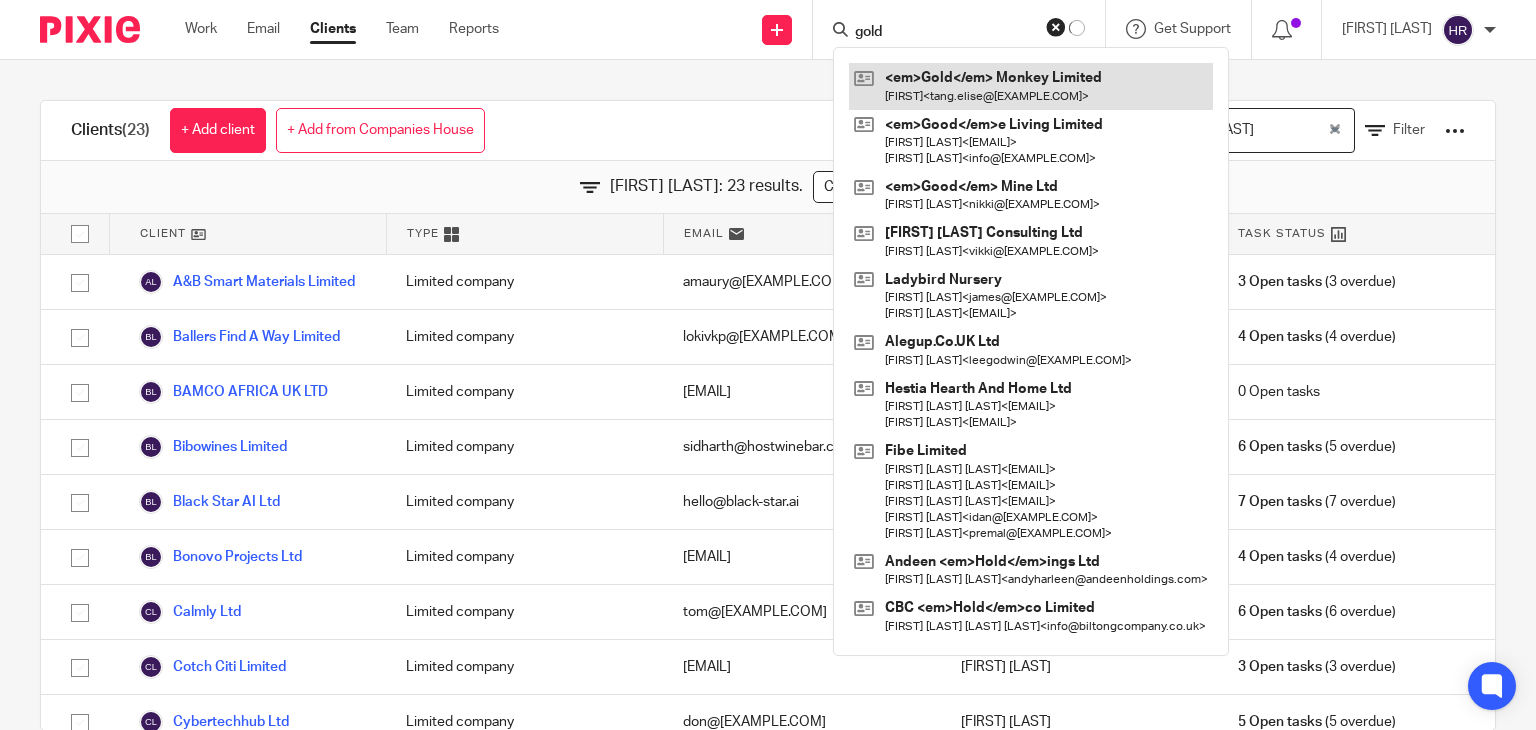 click at bounding box center (1031, 86) 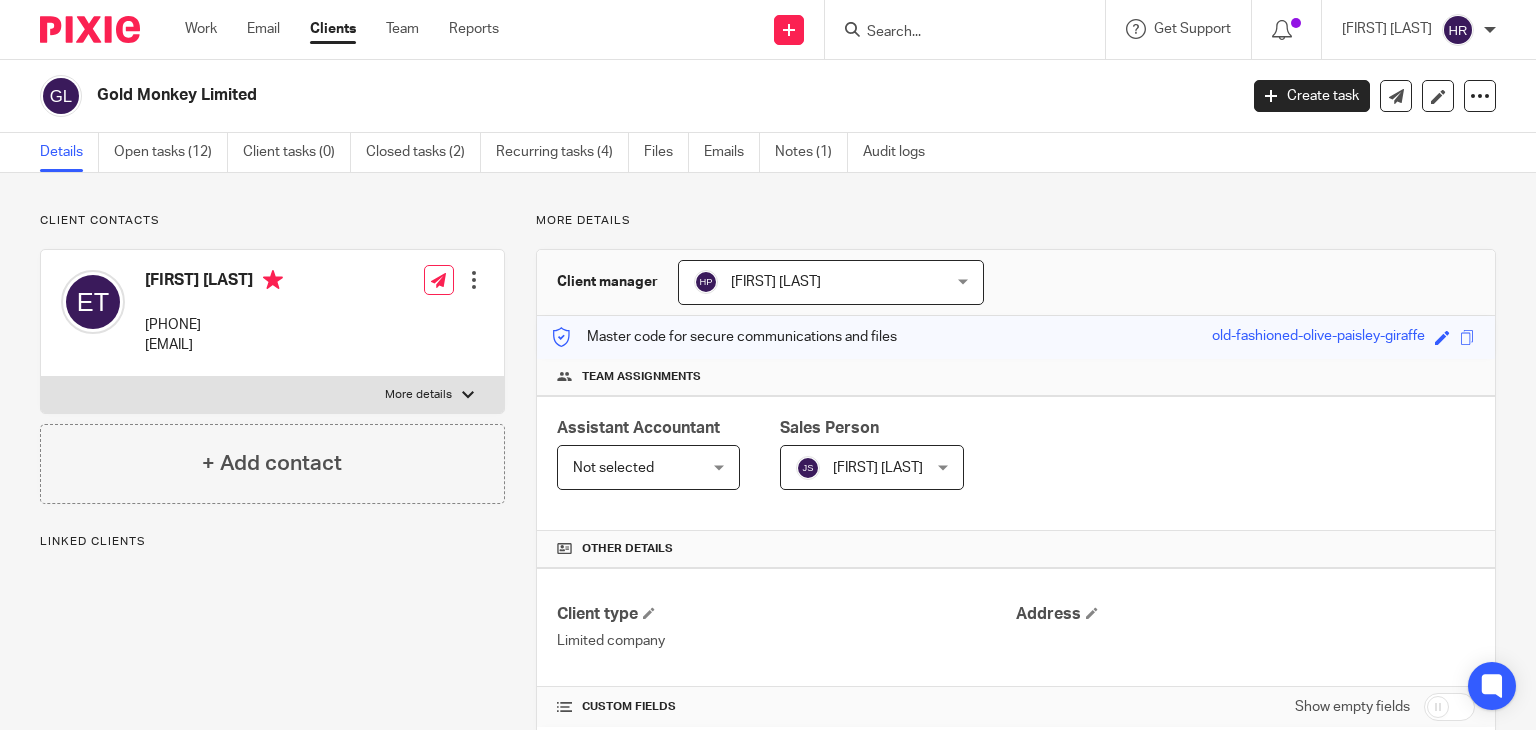 scroll, scrollTop: 0, scrollLeft: 0, axis: both 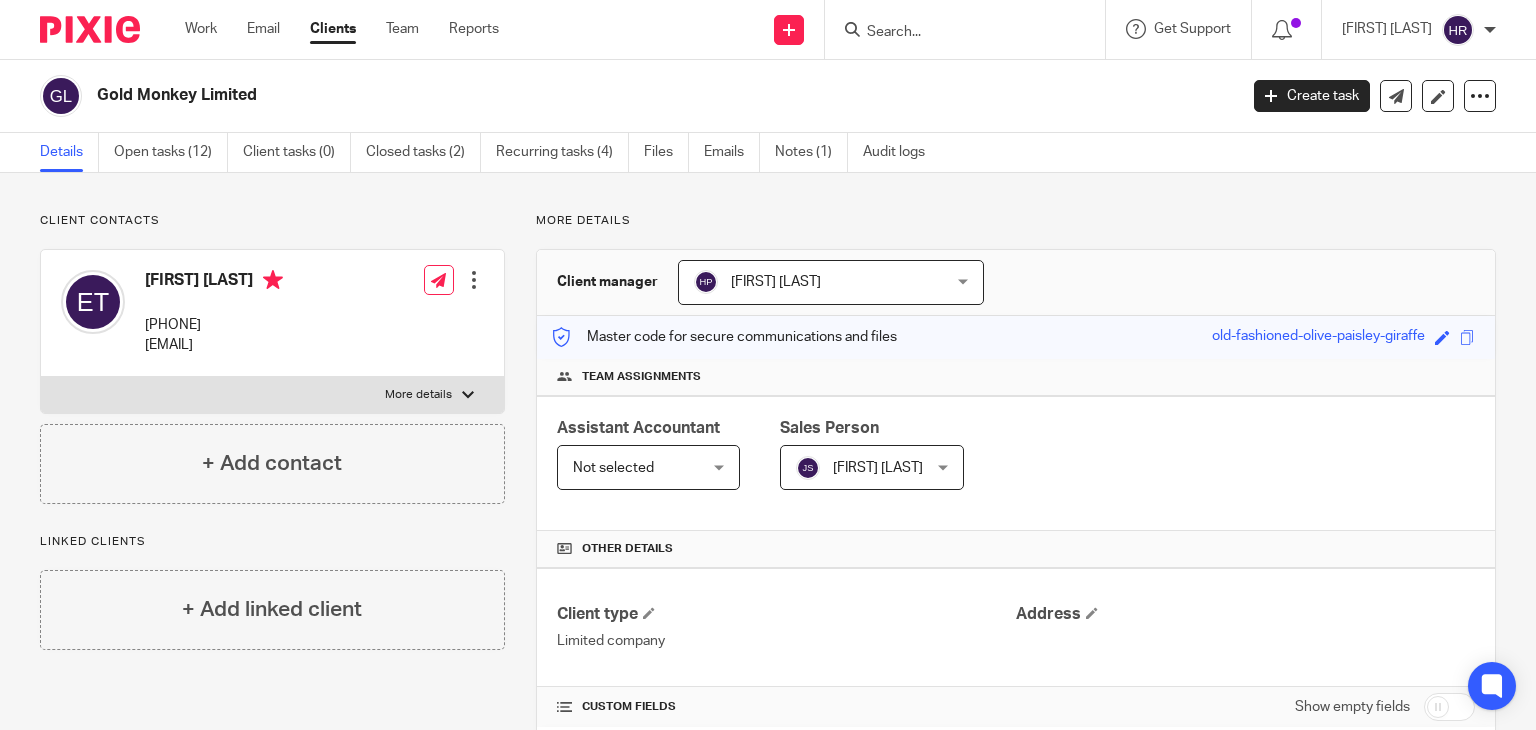 click on "Clients" at bounding box center (333, 29) 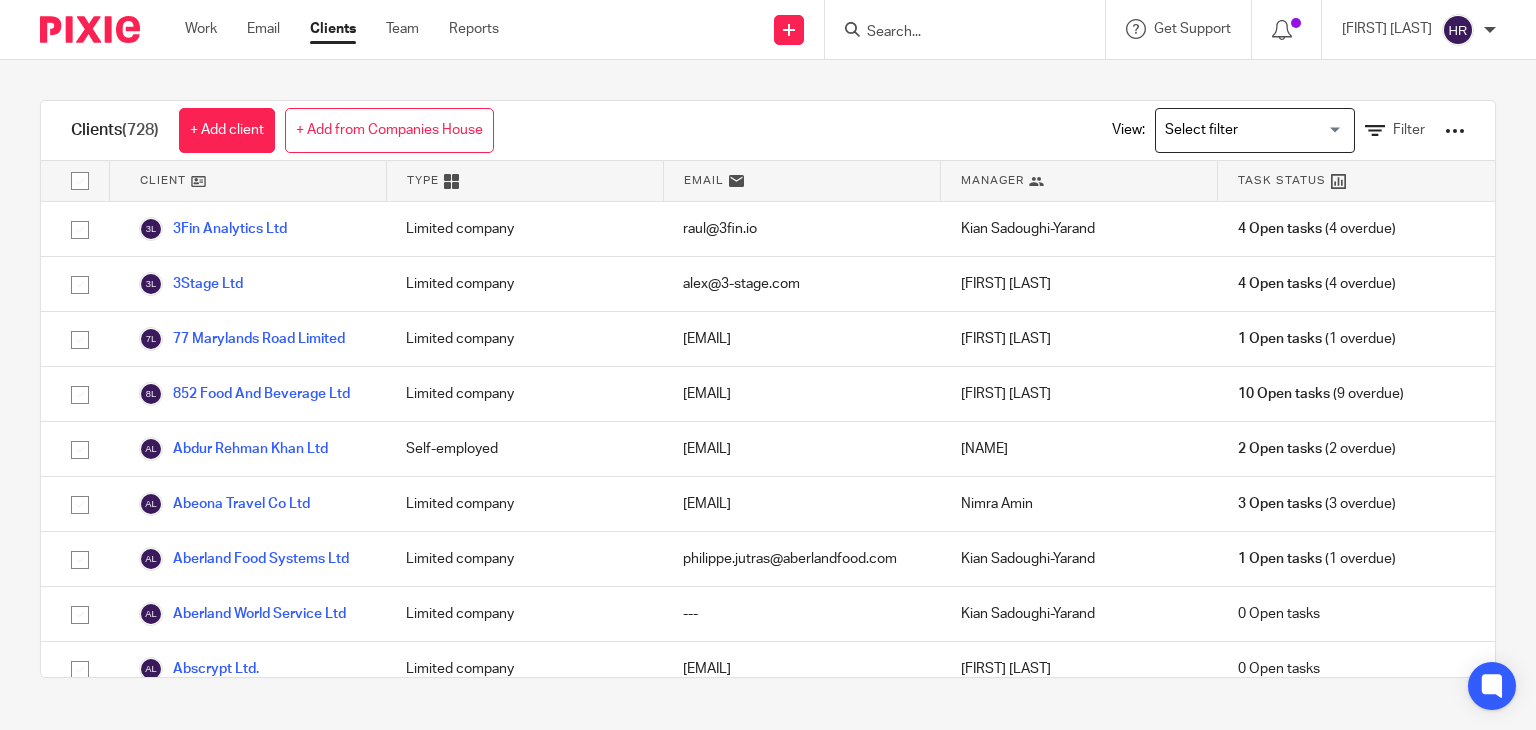 scroll, scrollTop: 0, scrollLeft: 0, axis: both 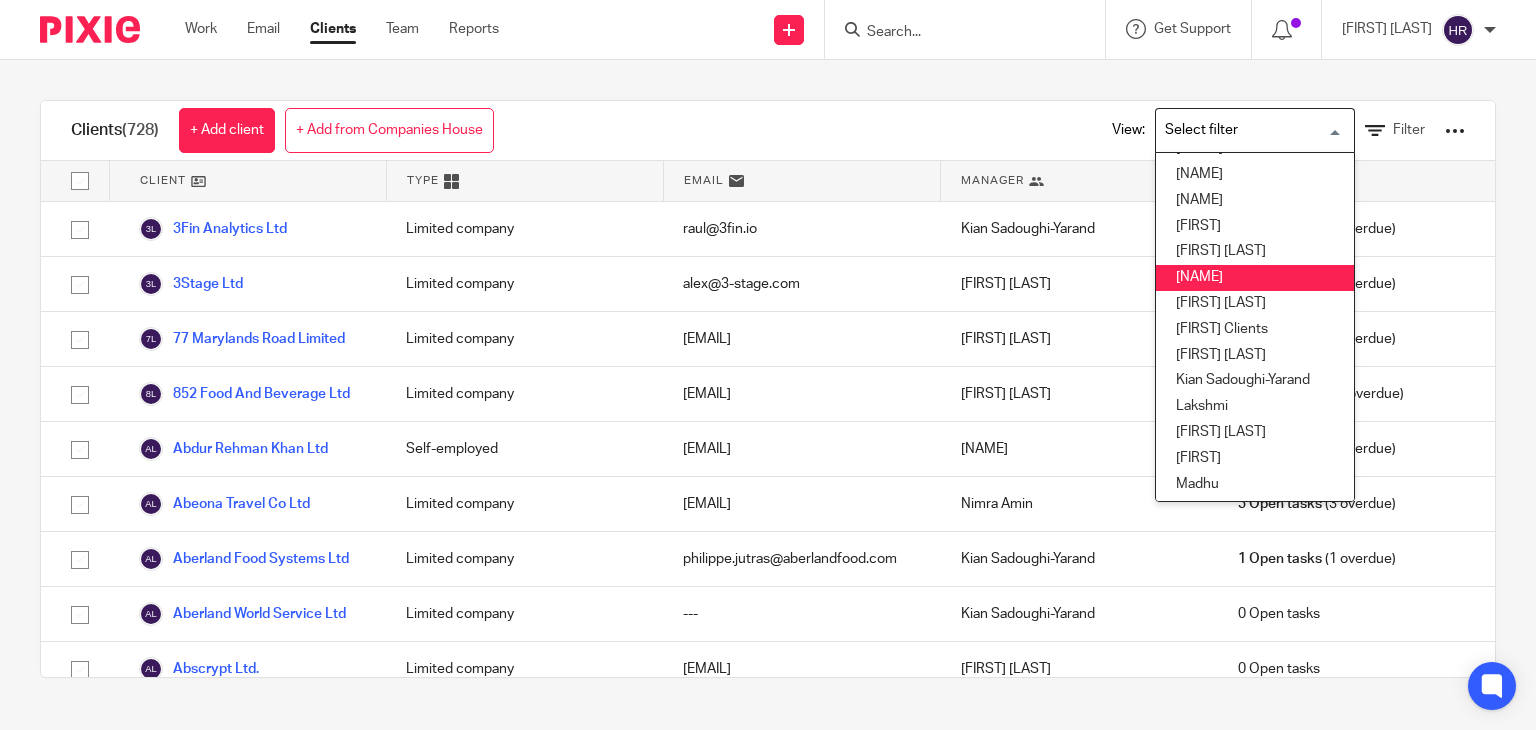 click on "[NAME]" at bounding box center (1255, 278) 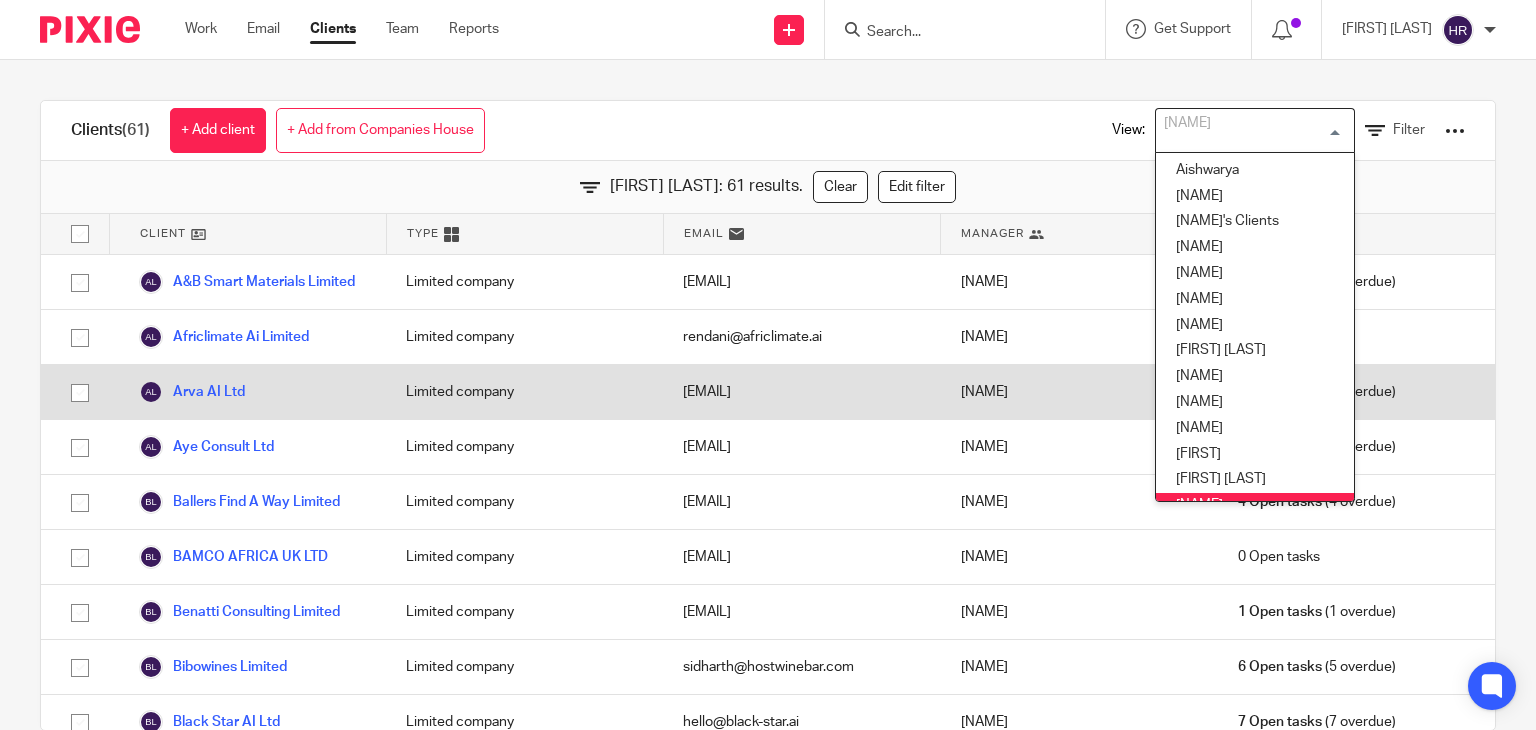 scroll, scrollTop: 16, scrollLeft: 0, axis: vertical 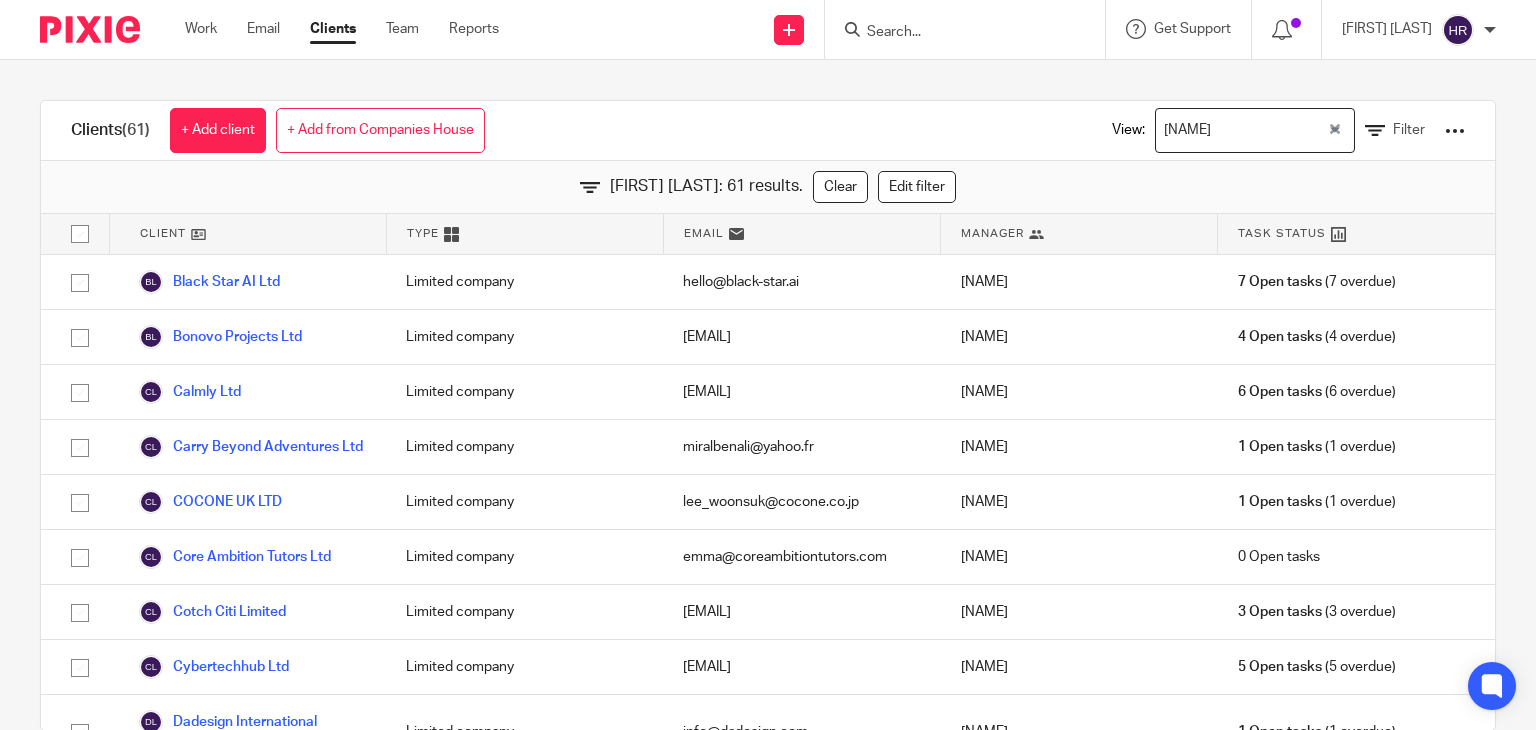 click on "Hely Patel: 61 results.
Clear
Edit filter" at bounding box center (768, 187) 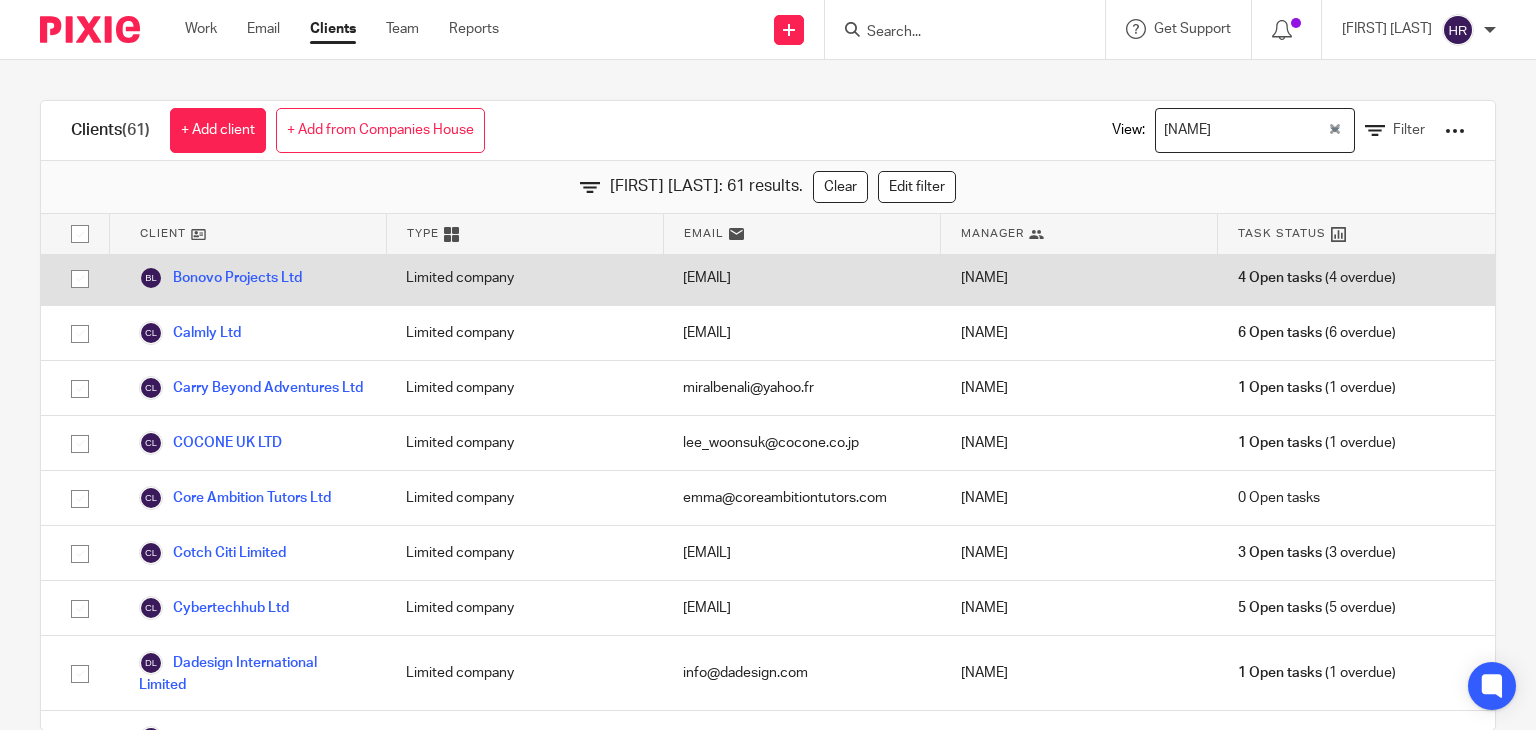 scroll, scrollTop: 498, scrollLeft: 0, axis: vertical 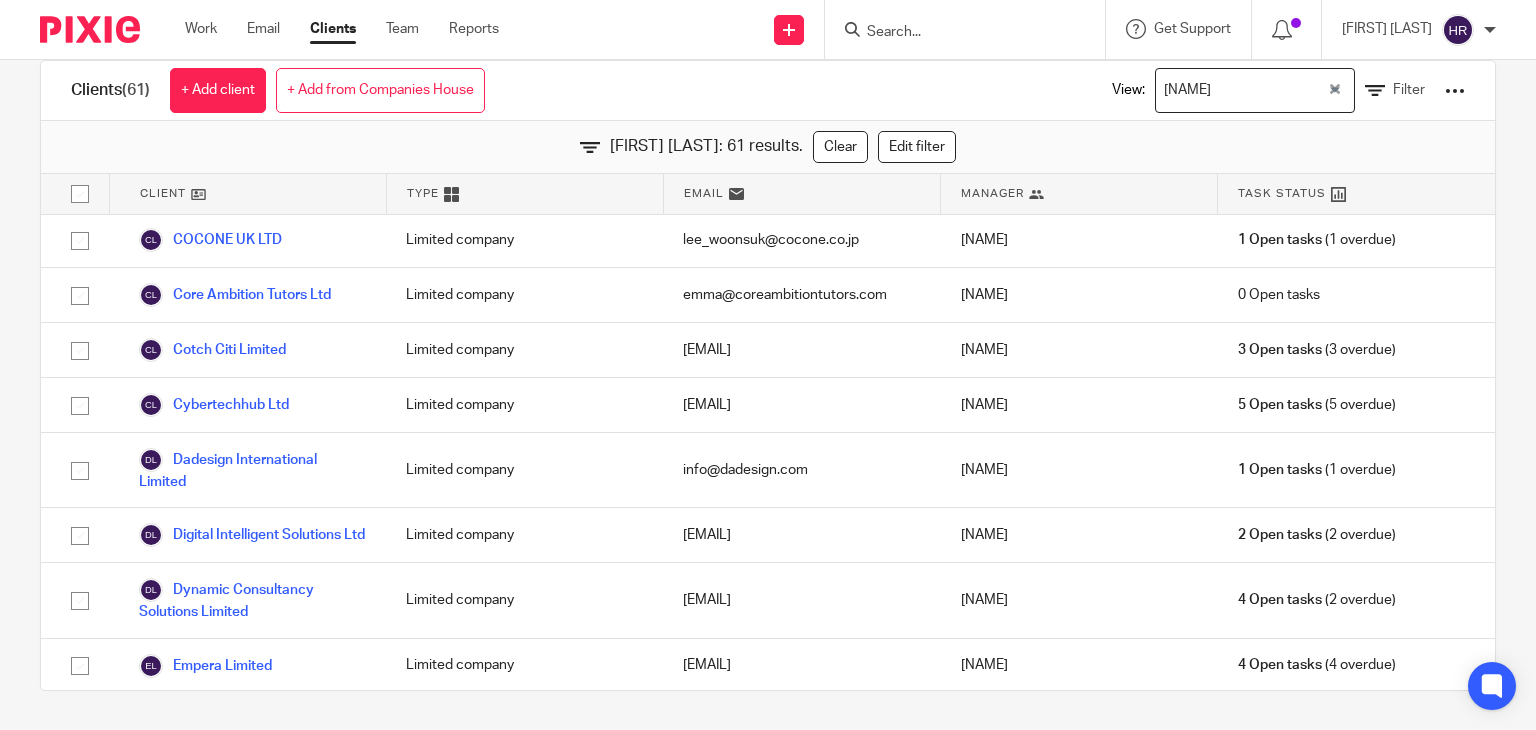 click on "Hely Patel: 61 results.
Clear
Edit filter" at bounding box center (768, 147) 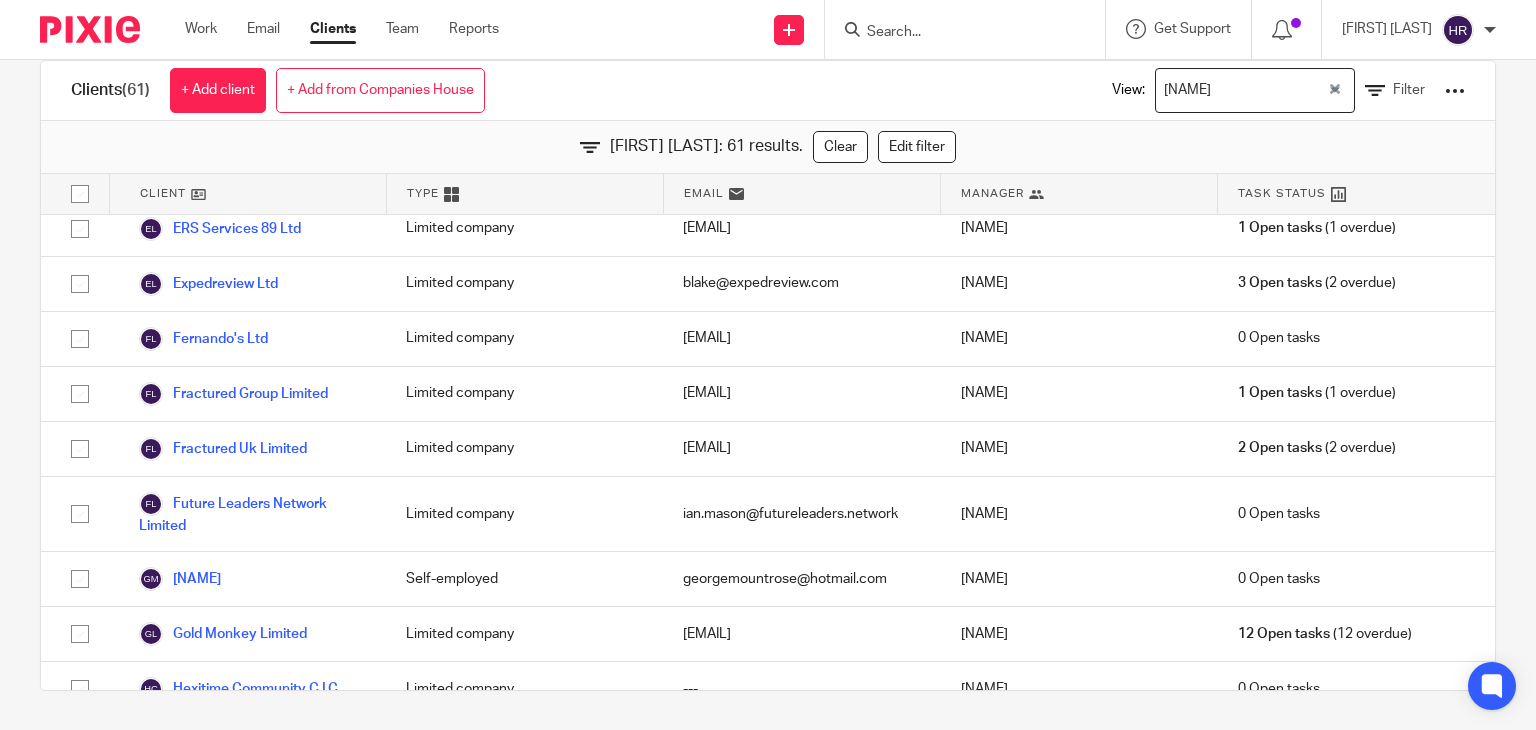 scroll, scrollTop: 1163, scrollLeft: 0, axis: vertical 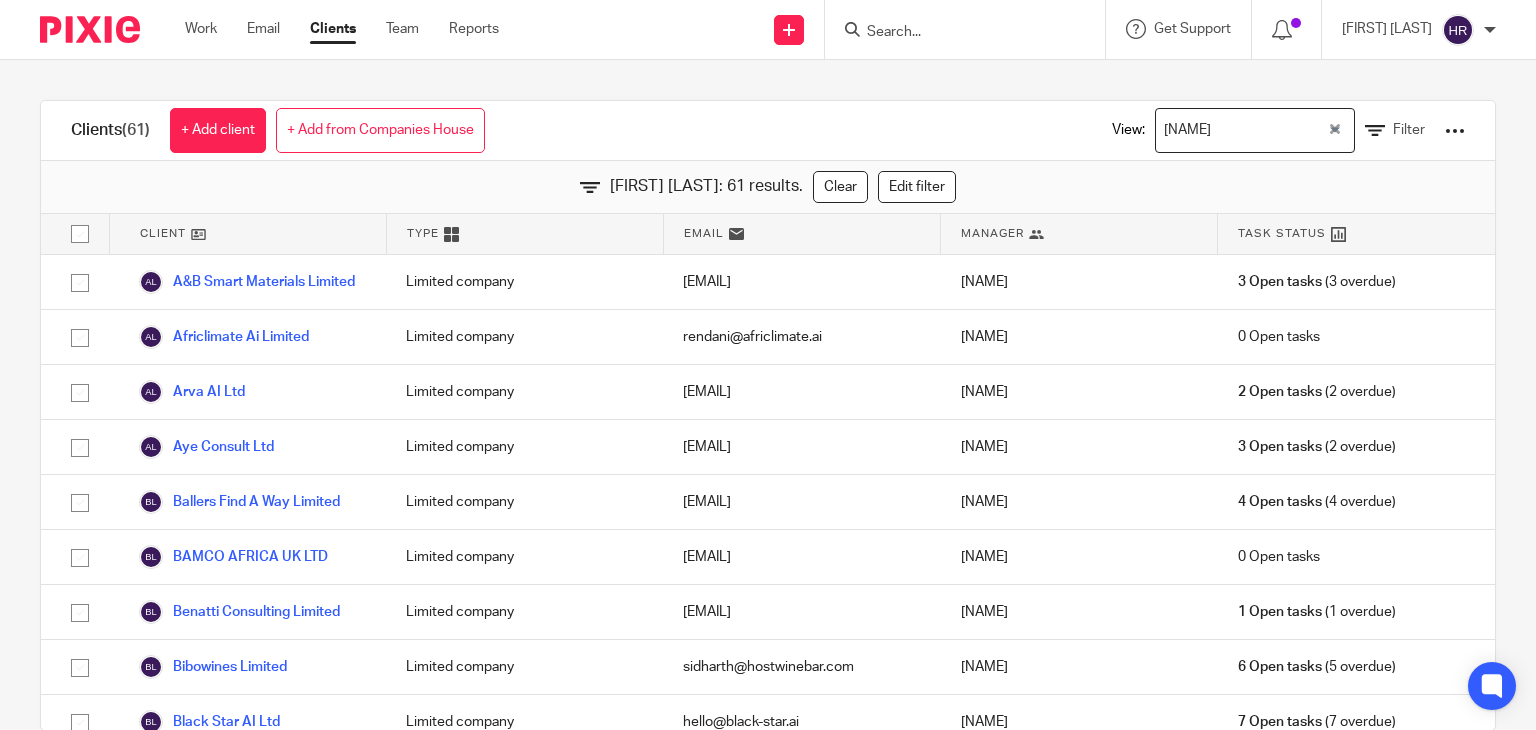 click at bounding box center (971, 29) 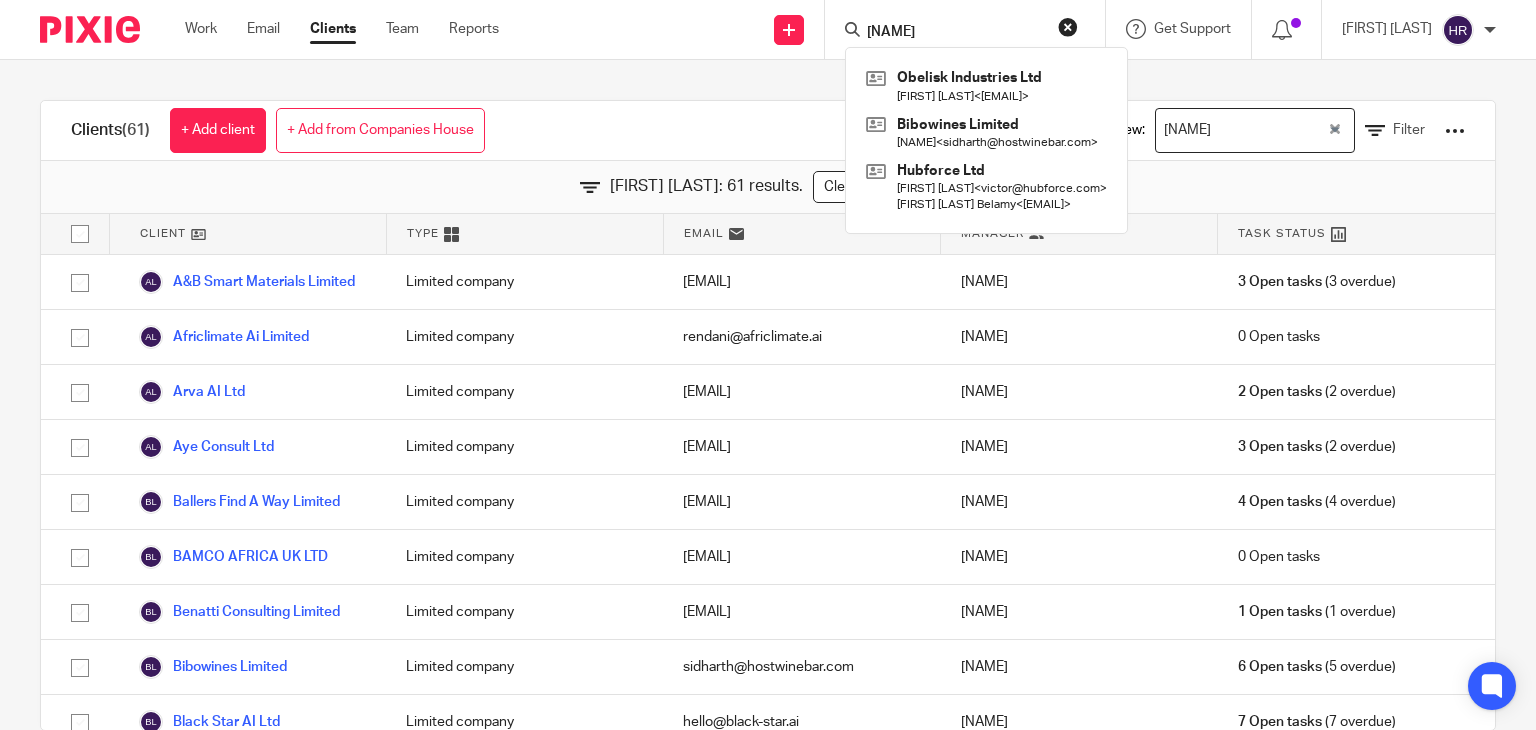 type on "obel" 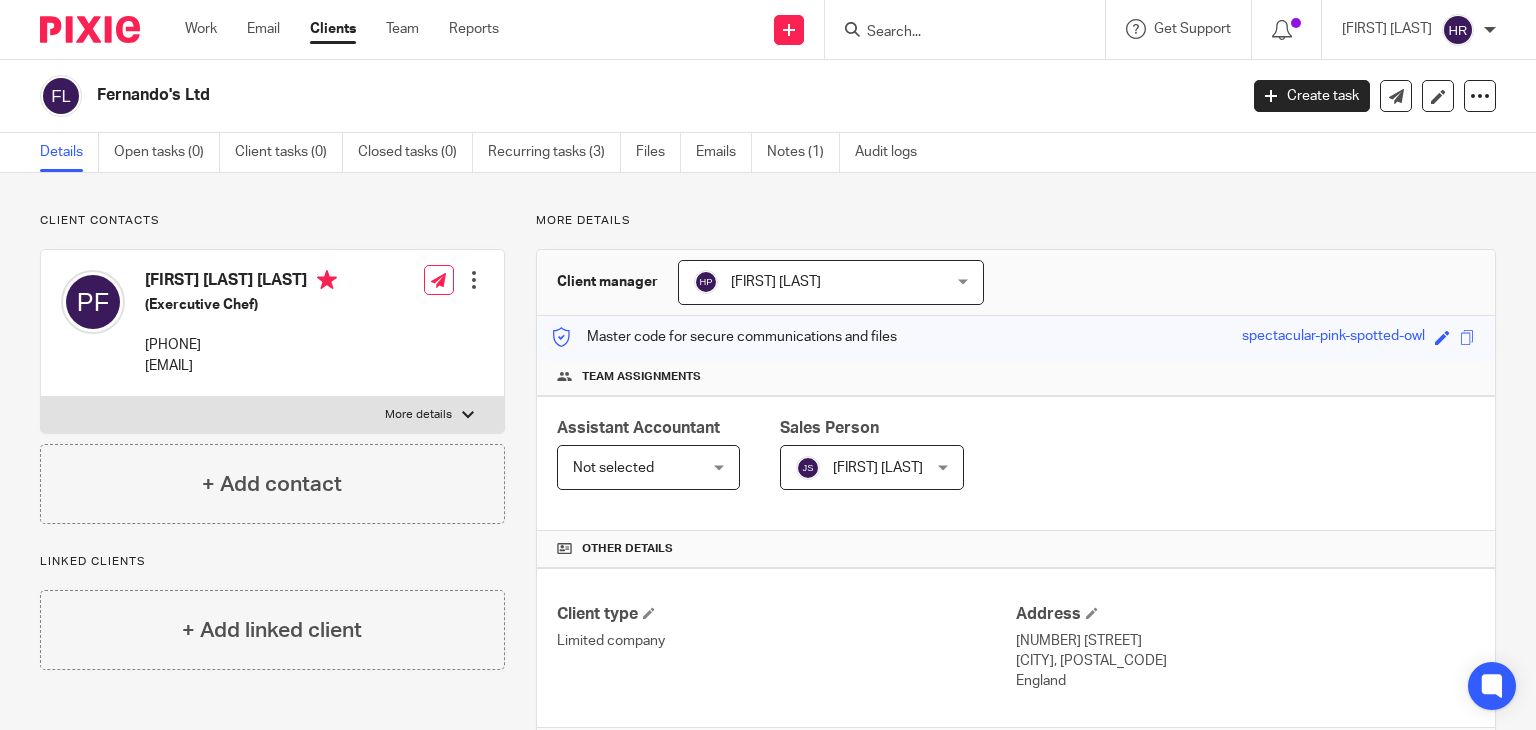 scroll, scrollTop: 0, scrollLeft: 0, axis: both 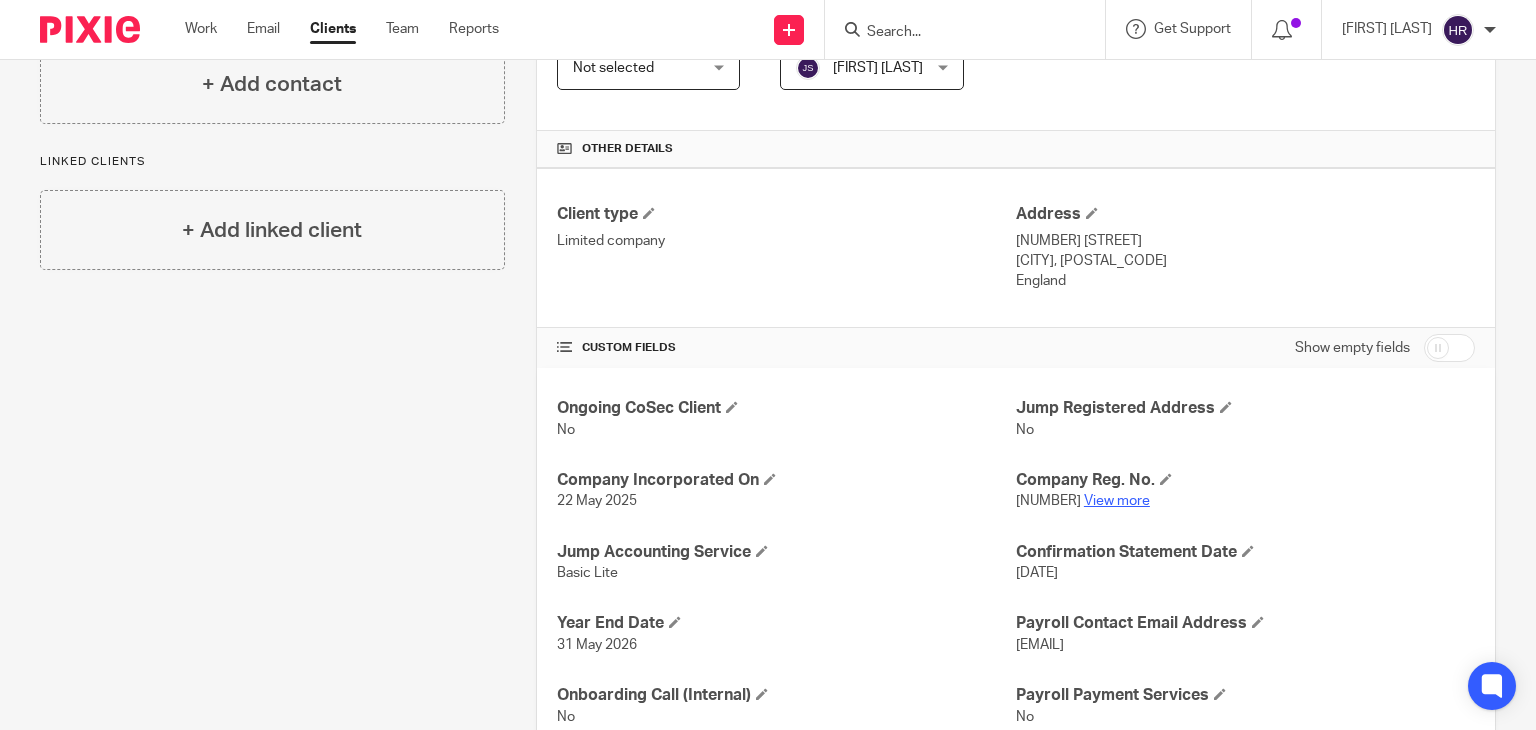 click on "View more" at bounding box center [1117, 501] 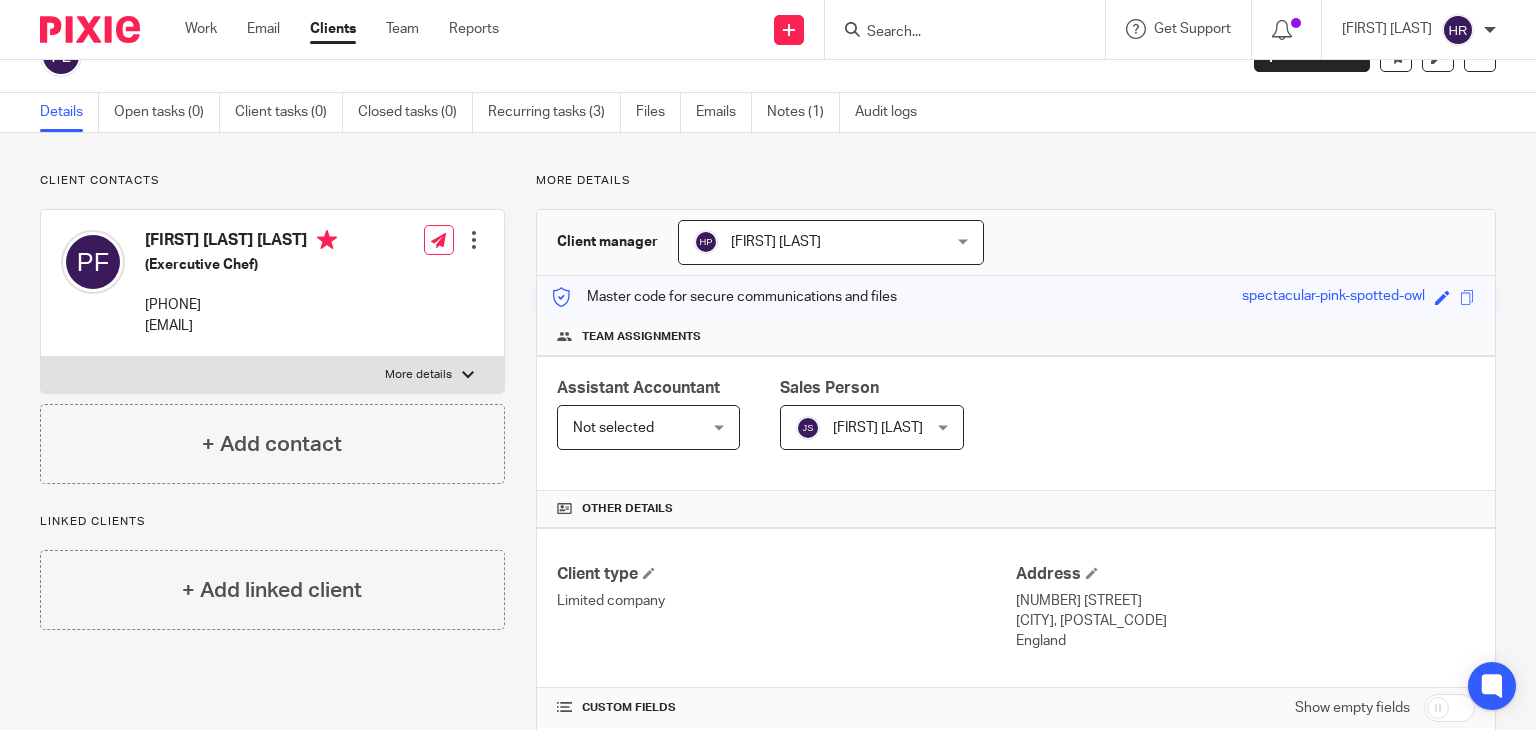 scroll, scrollTop: 39, scrollLeft: 0, axis: vertical 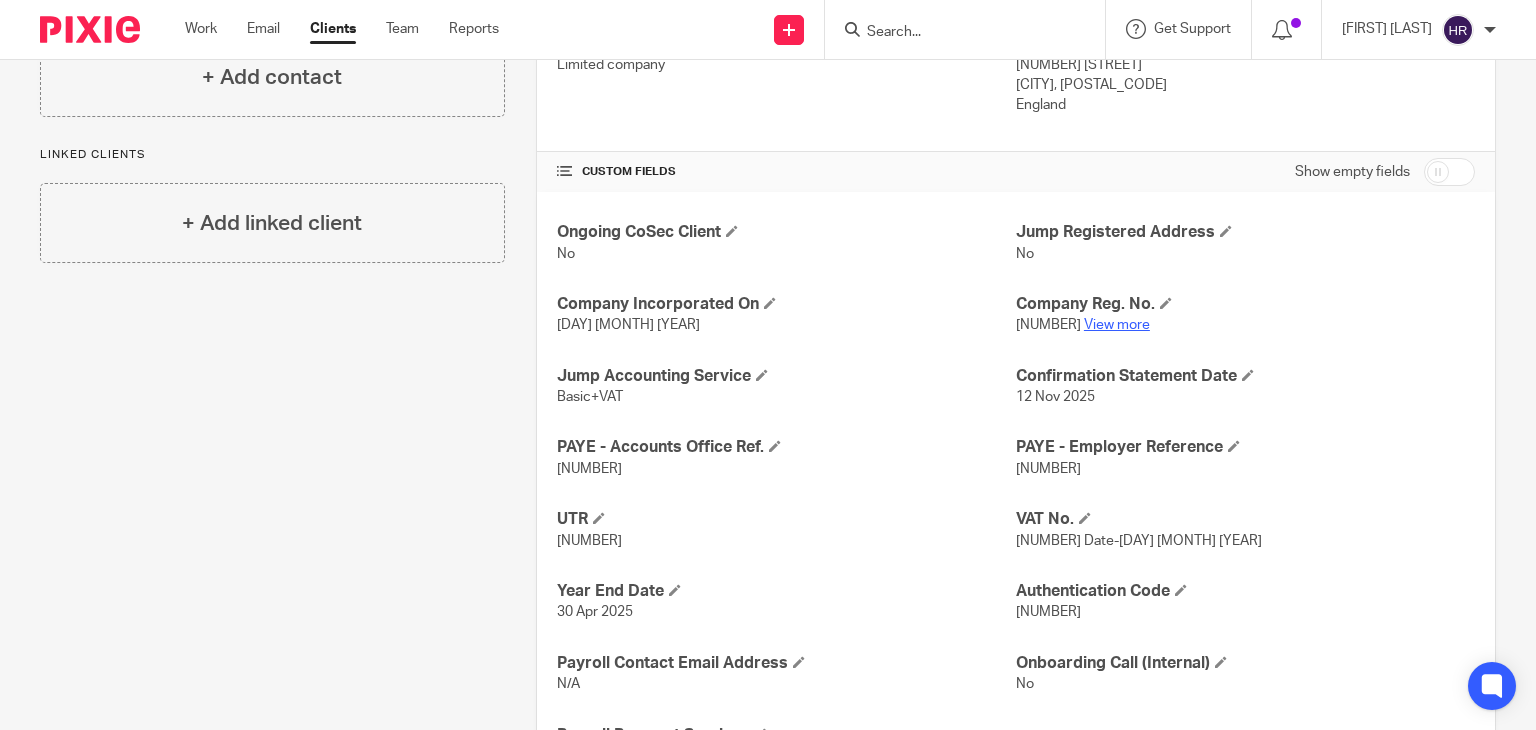 click on "View more" at bounding box center (1117, 325) 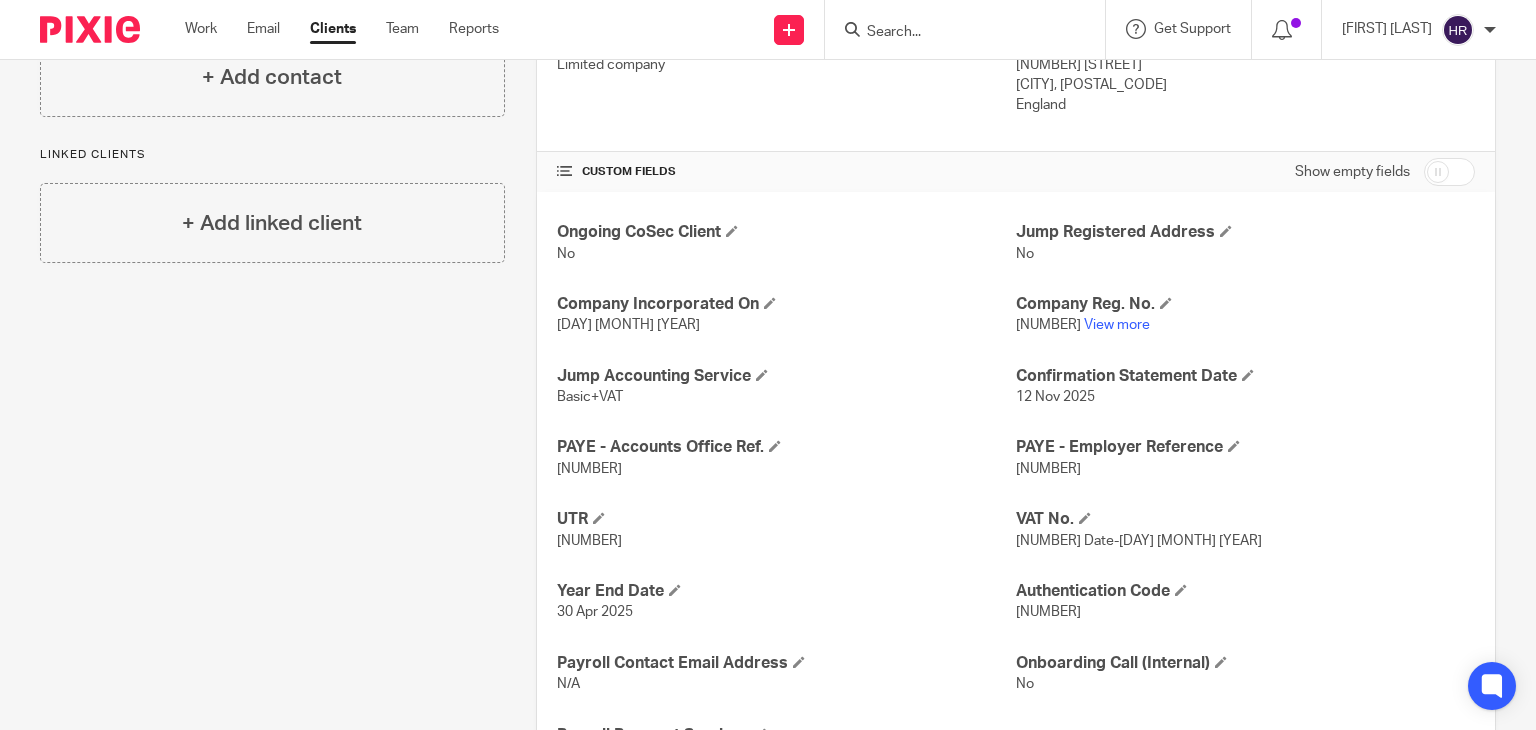 click at bounding box center (955, 33) 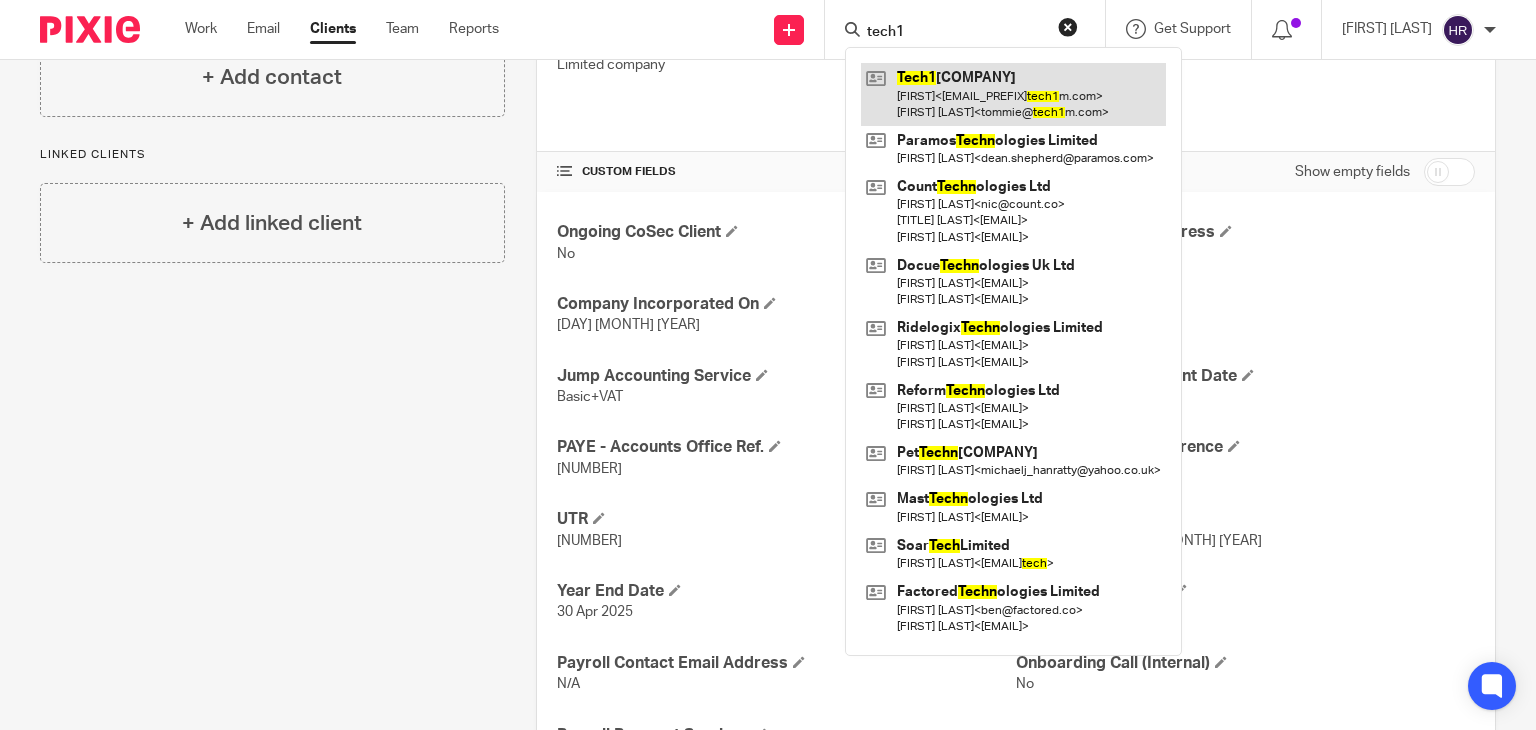type on "tech1" 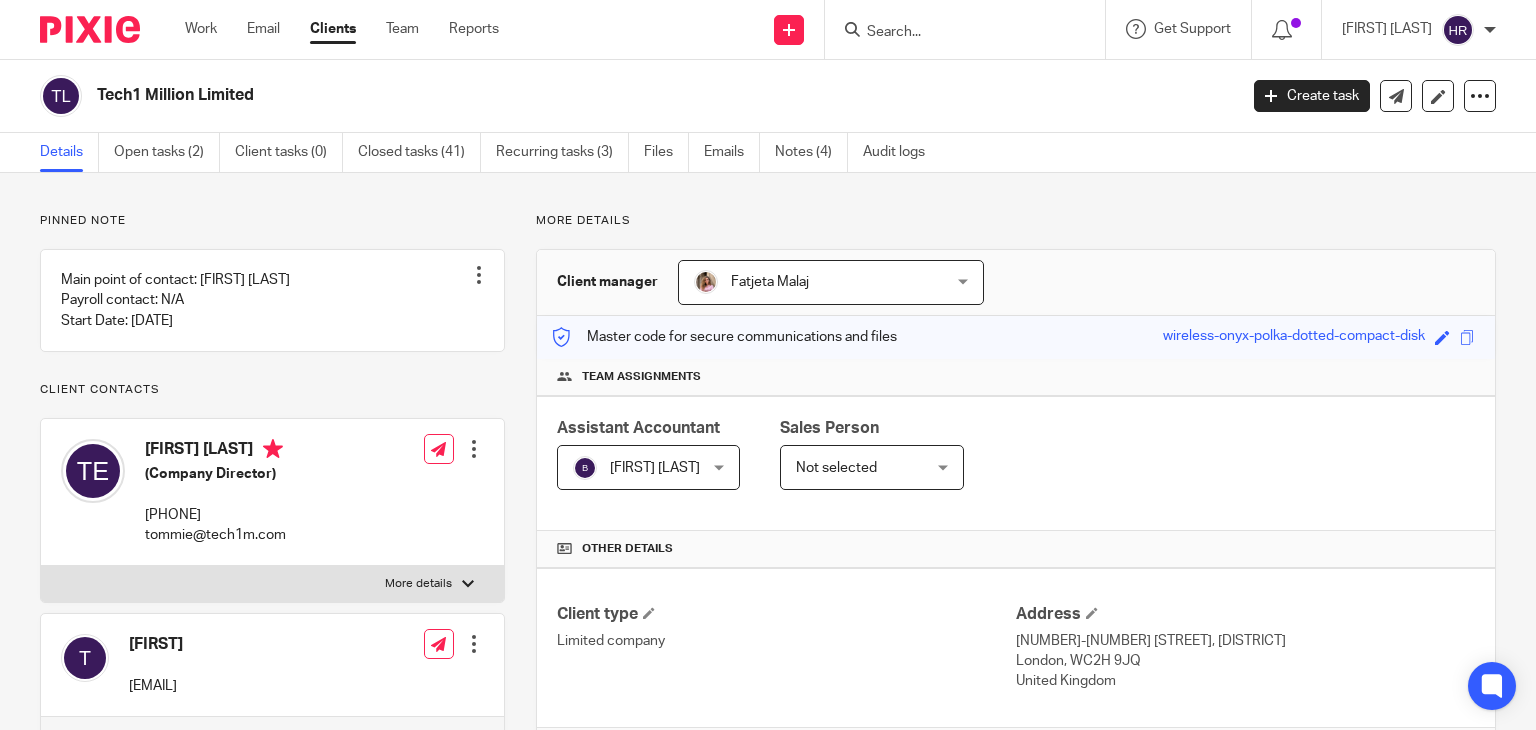 scroll, scrollTop: 0, scrollLeft: 0, axis: both 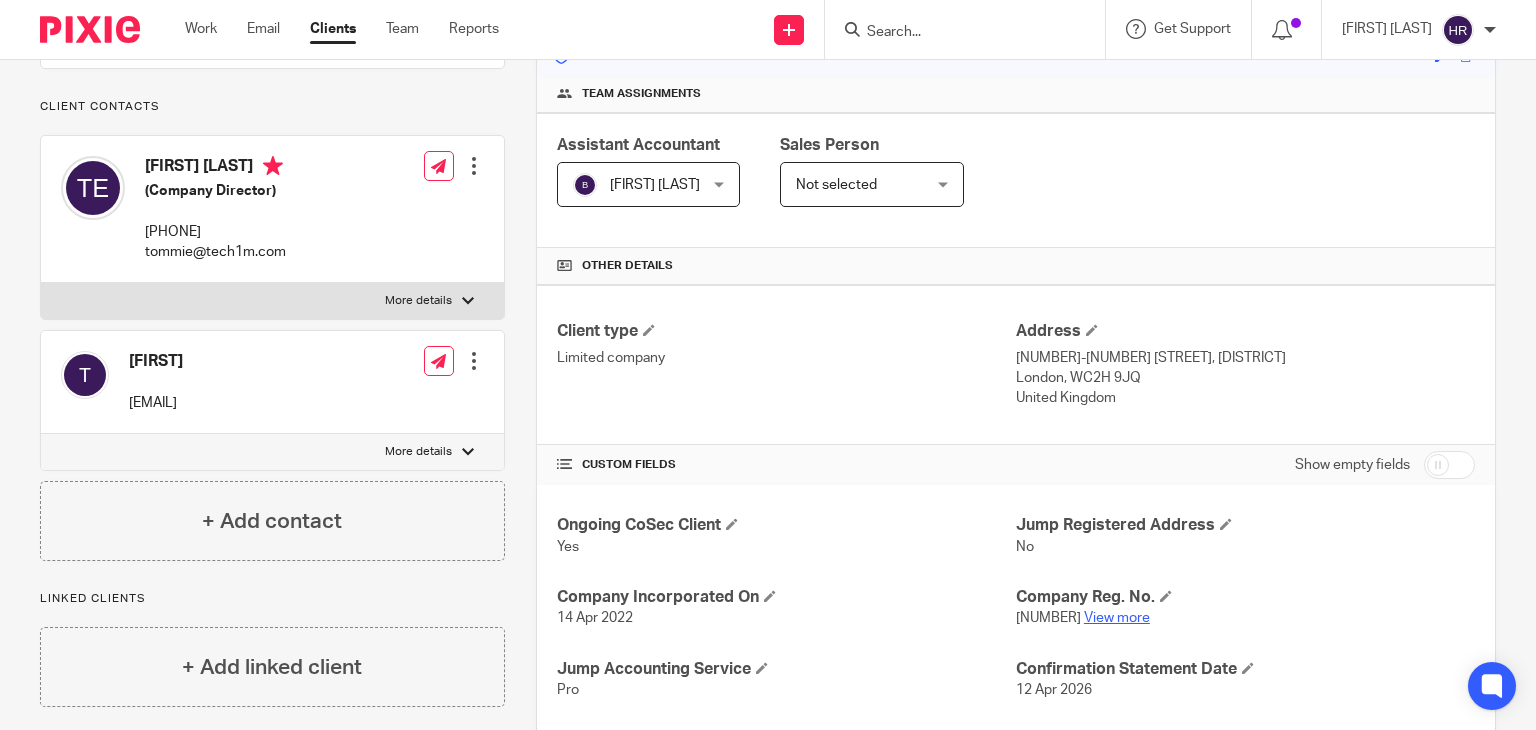 click on "View more" at bounding box center [1117, 618] 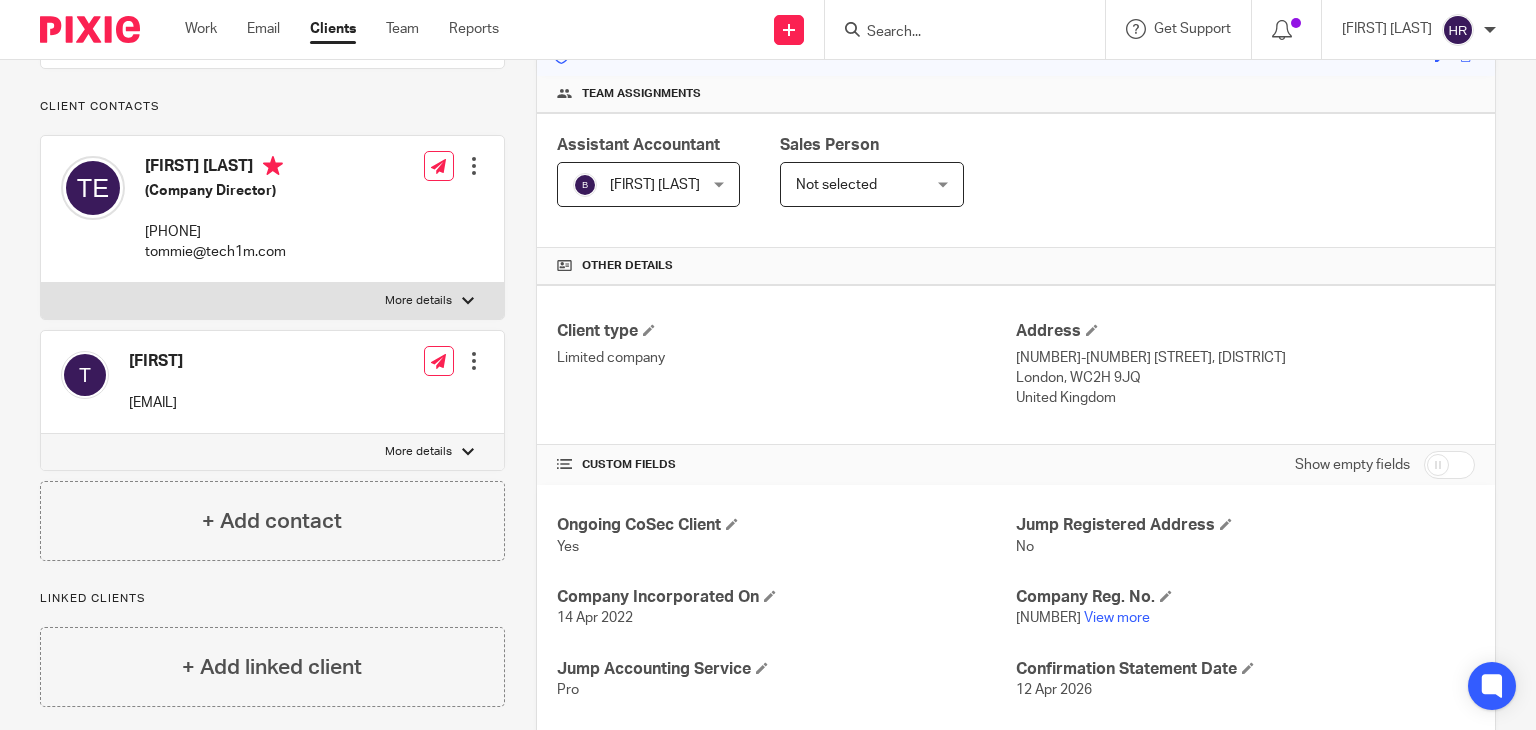 scroll, scrollTop: 0, scrollLeft: 0, axis: both 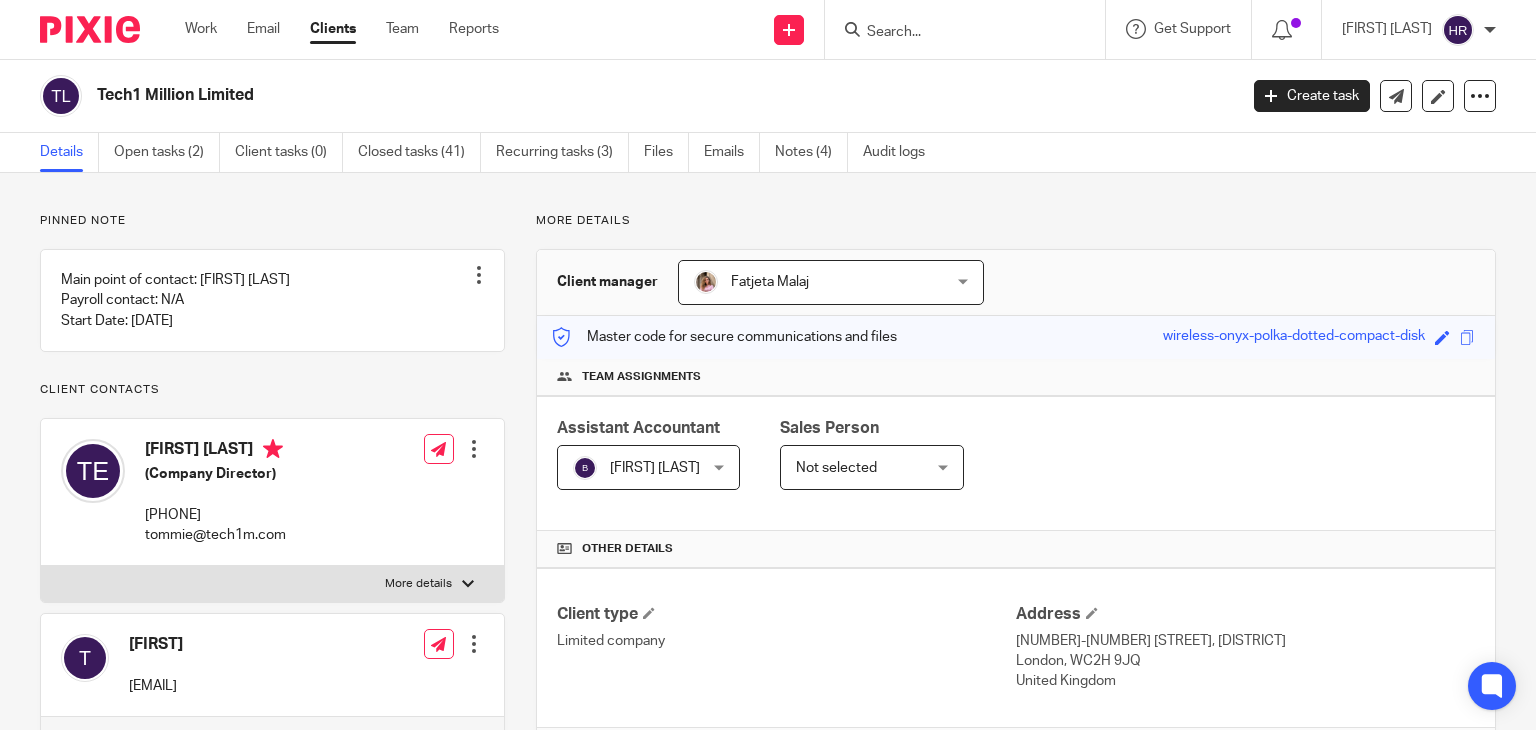 click on "Save
wireless-onyx-polka-dotted-compact-disk" at bounding box center (1321, 337) 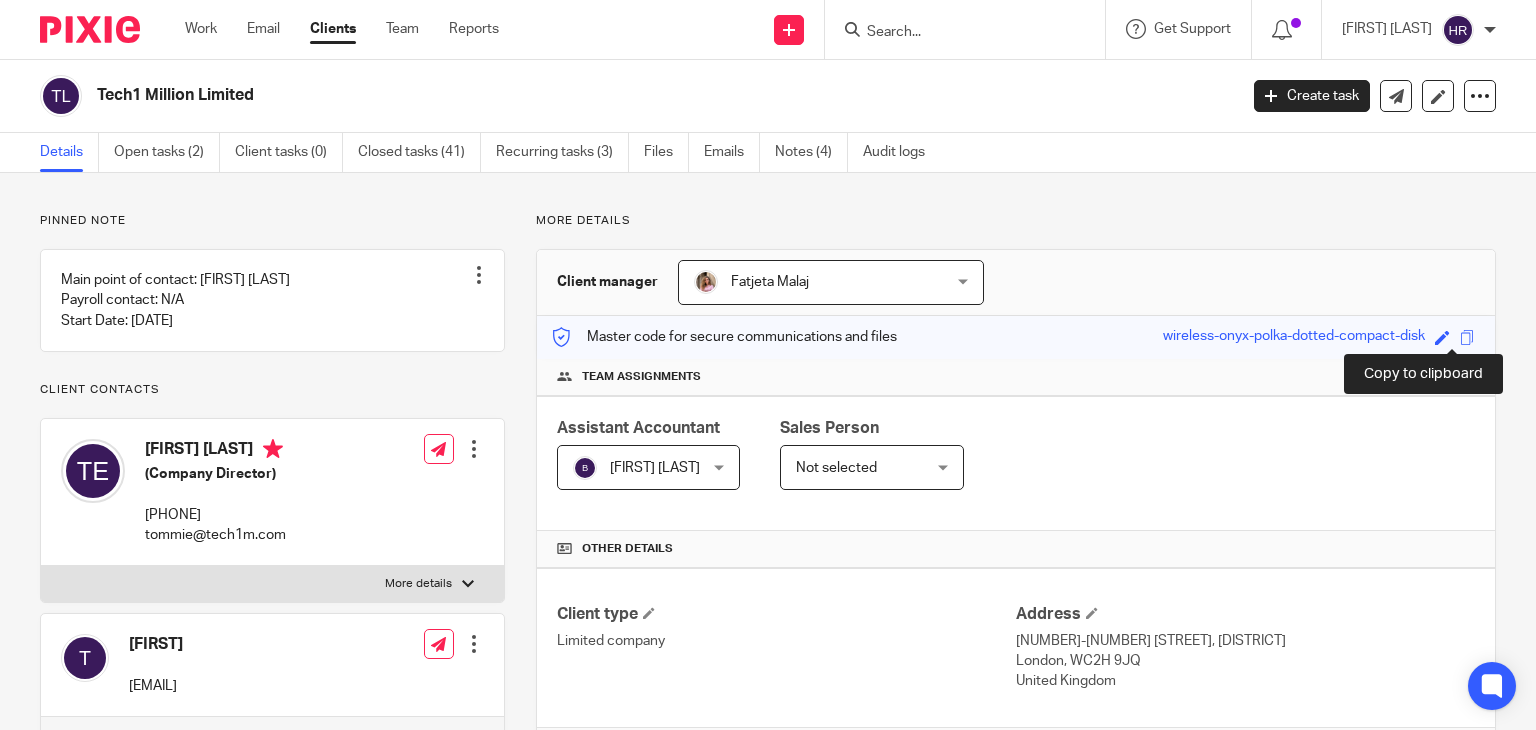 click at bounding box center [1467, 337] 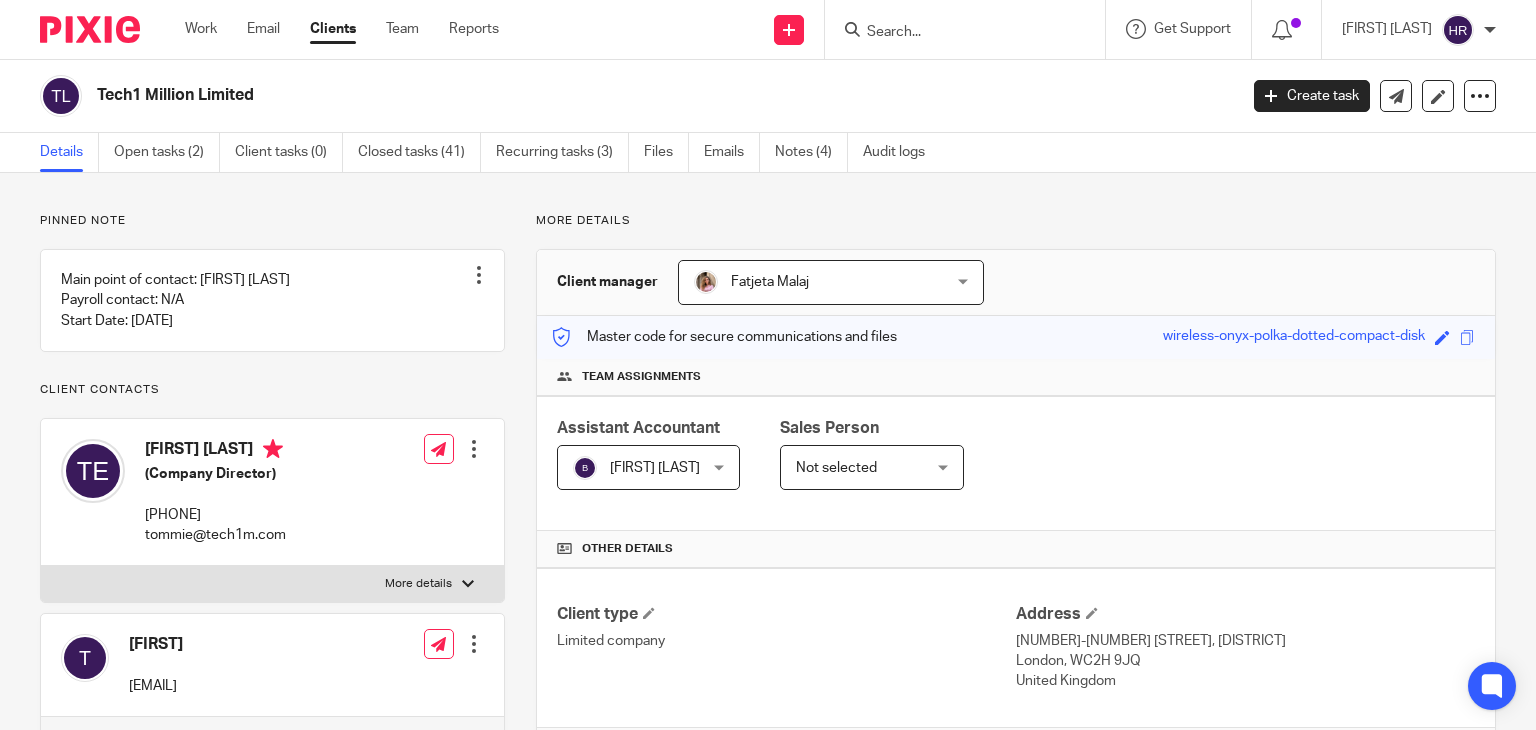 click at bounding box center [955, 33] 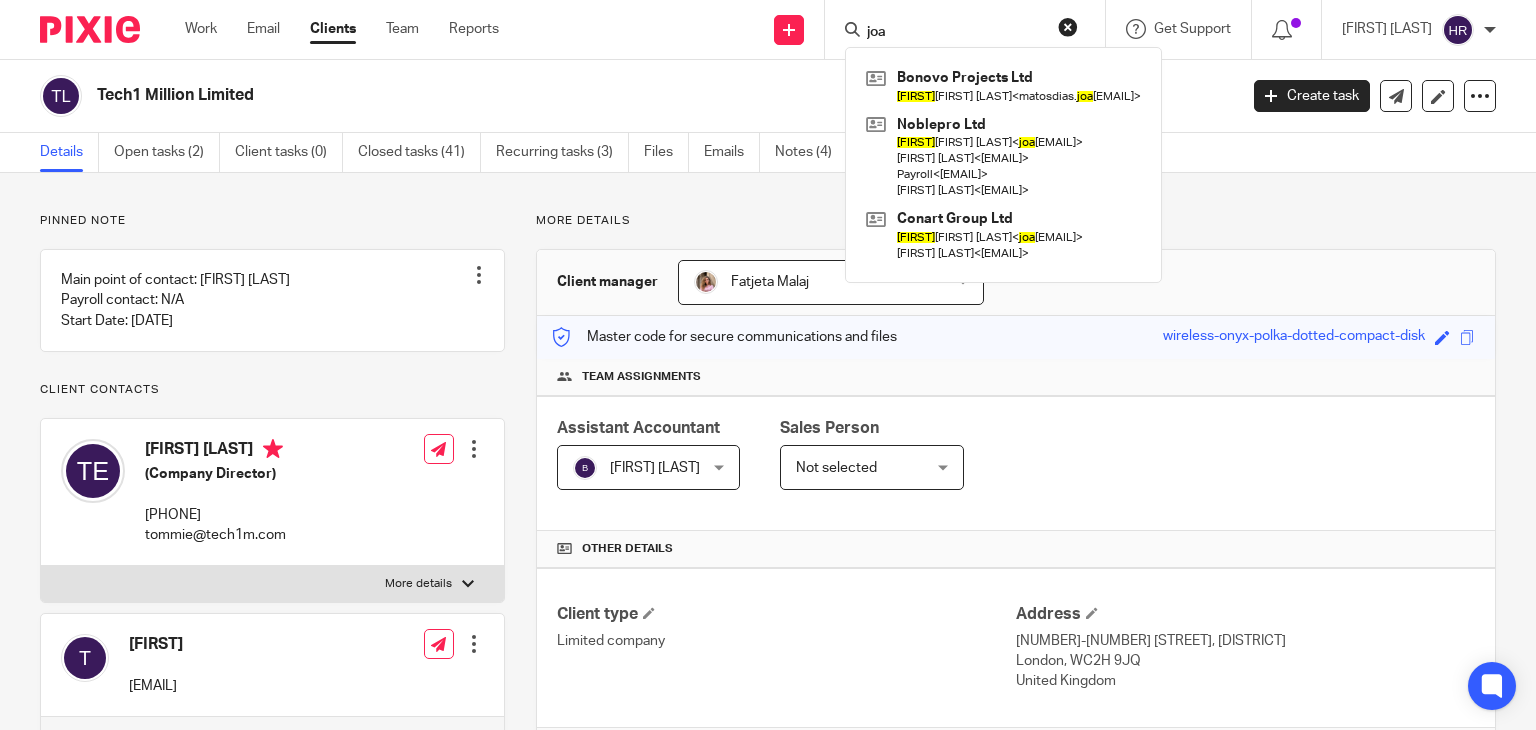 type on "joa" 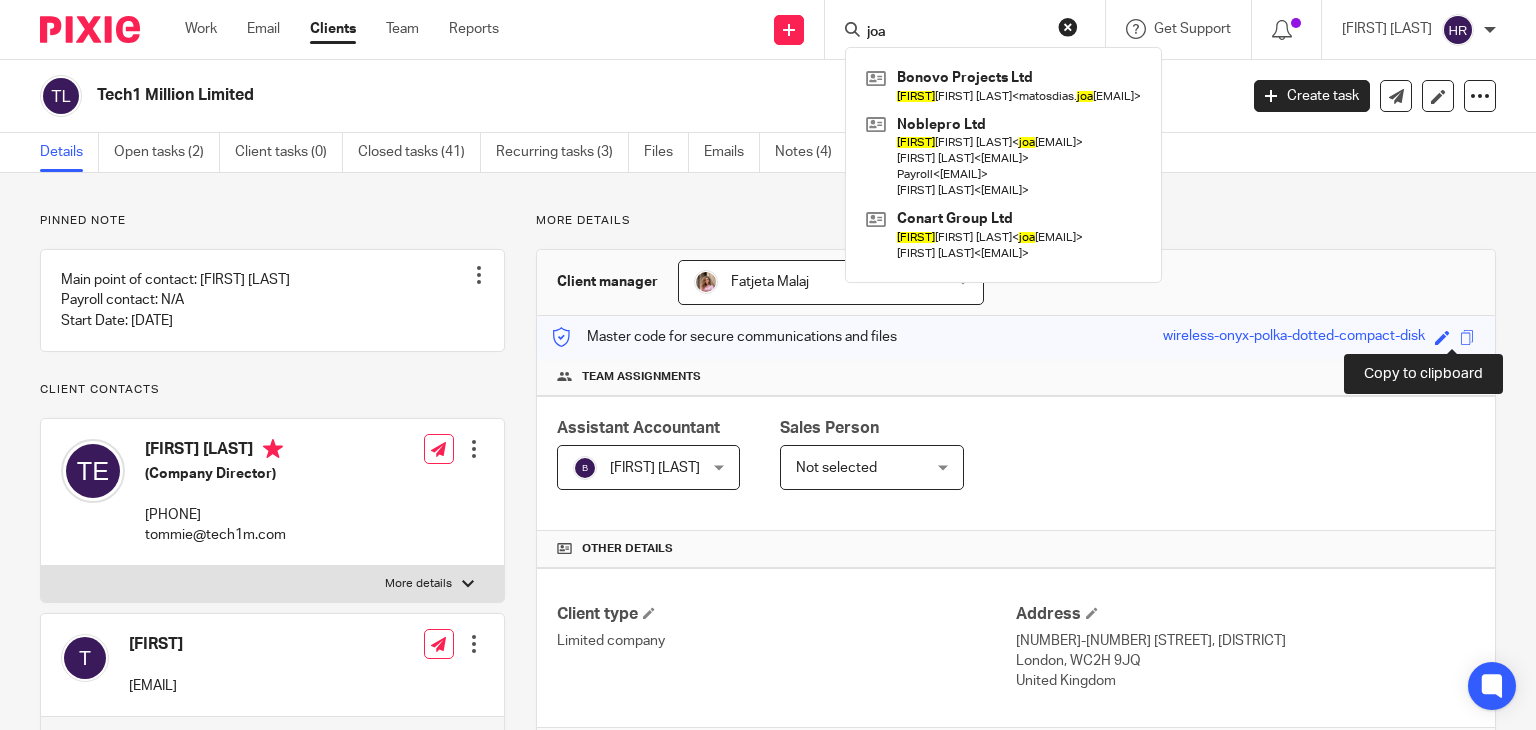 click at bounding box center (1467, 337) 